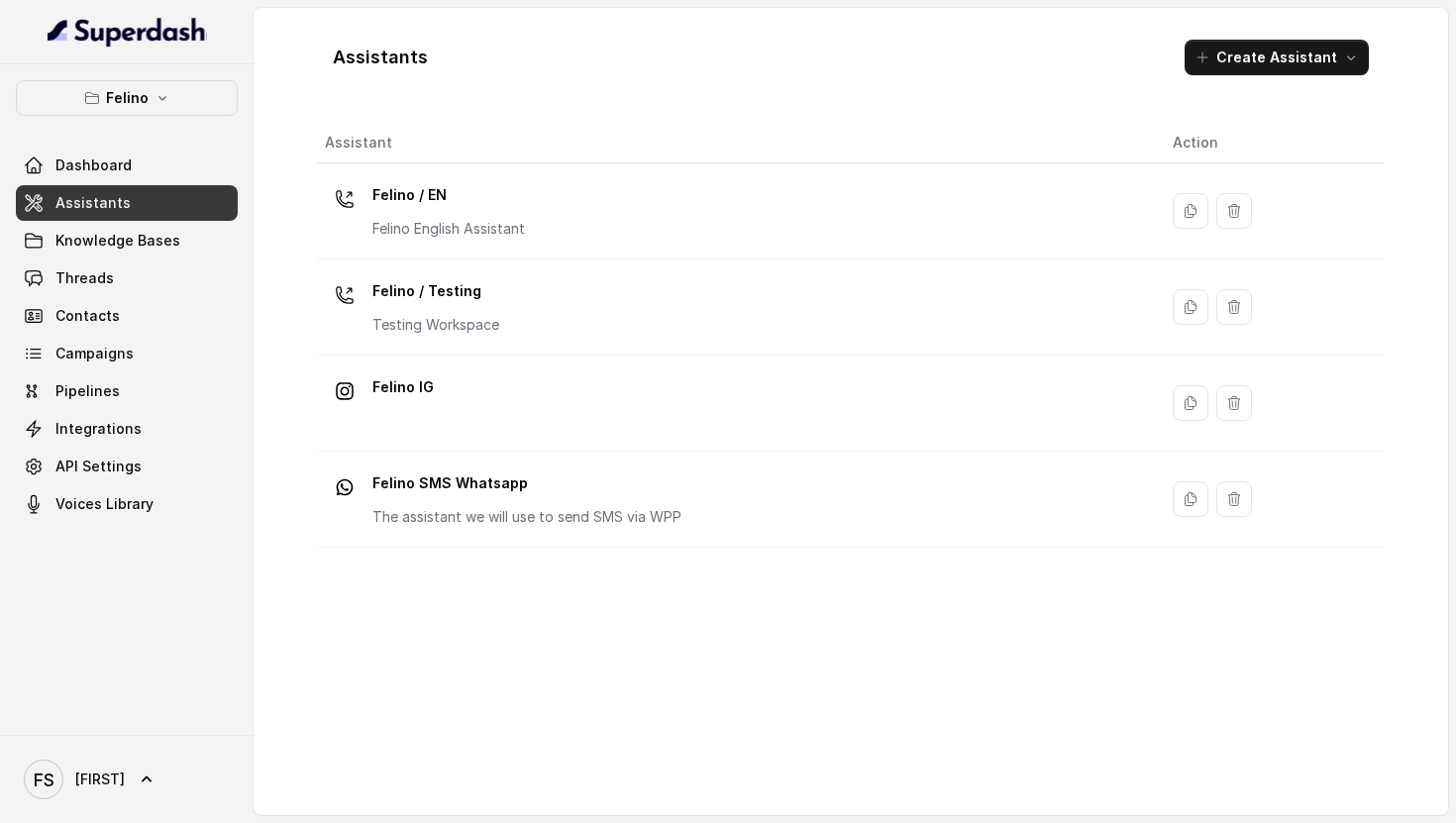 scroll, scrollTop: 0, scrollLeft: 0, axis: both 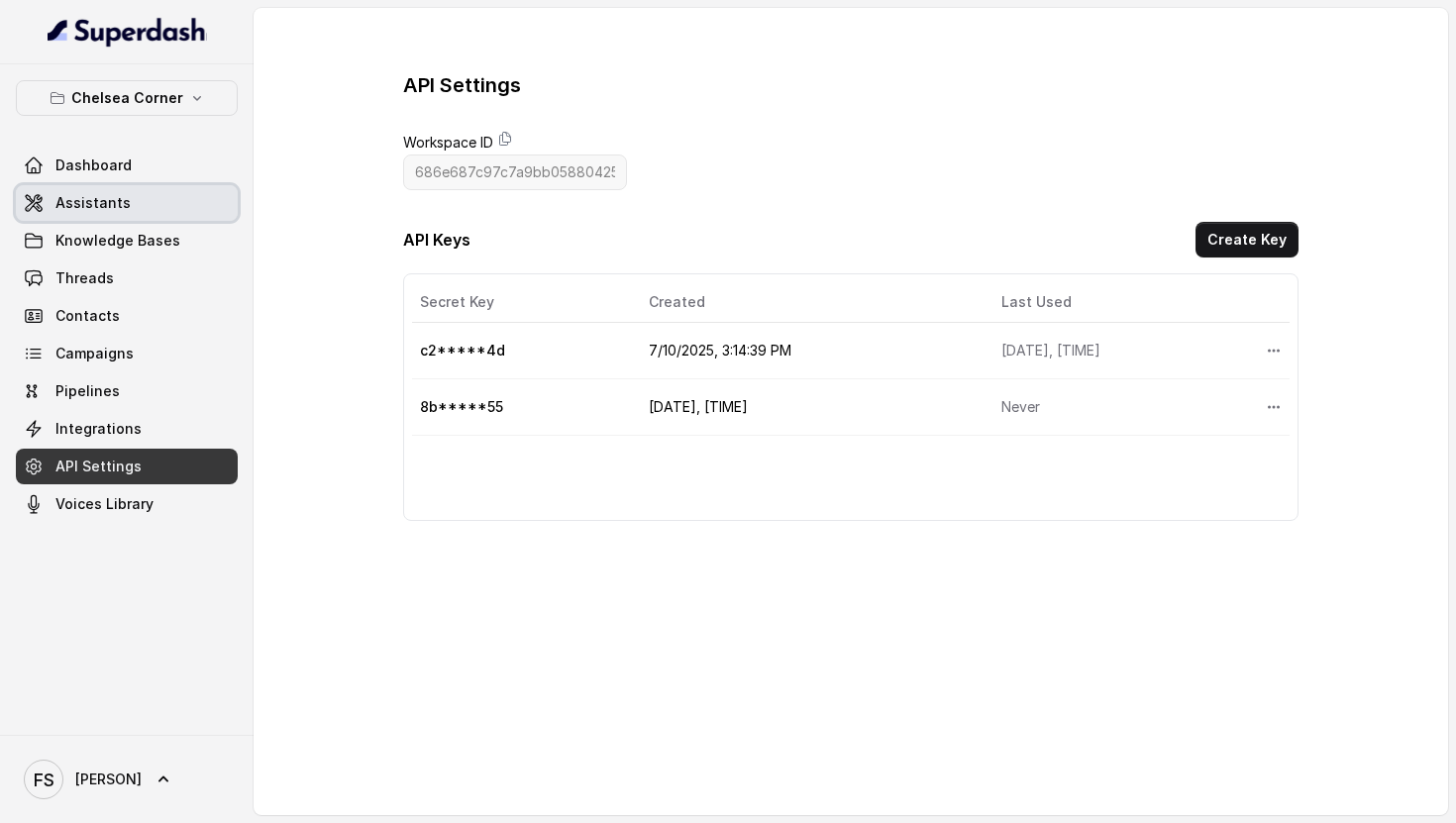 click on "Assistants" at bounding box center [127, 203] 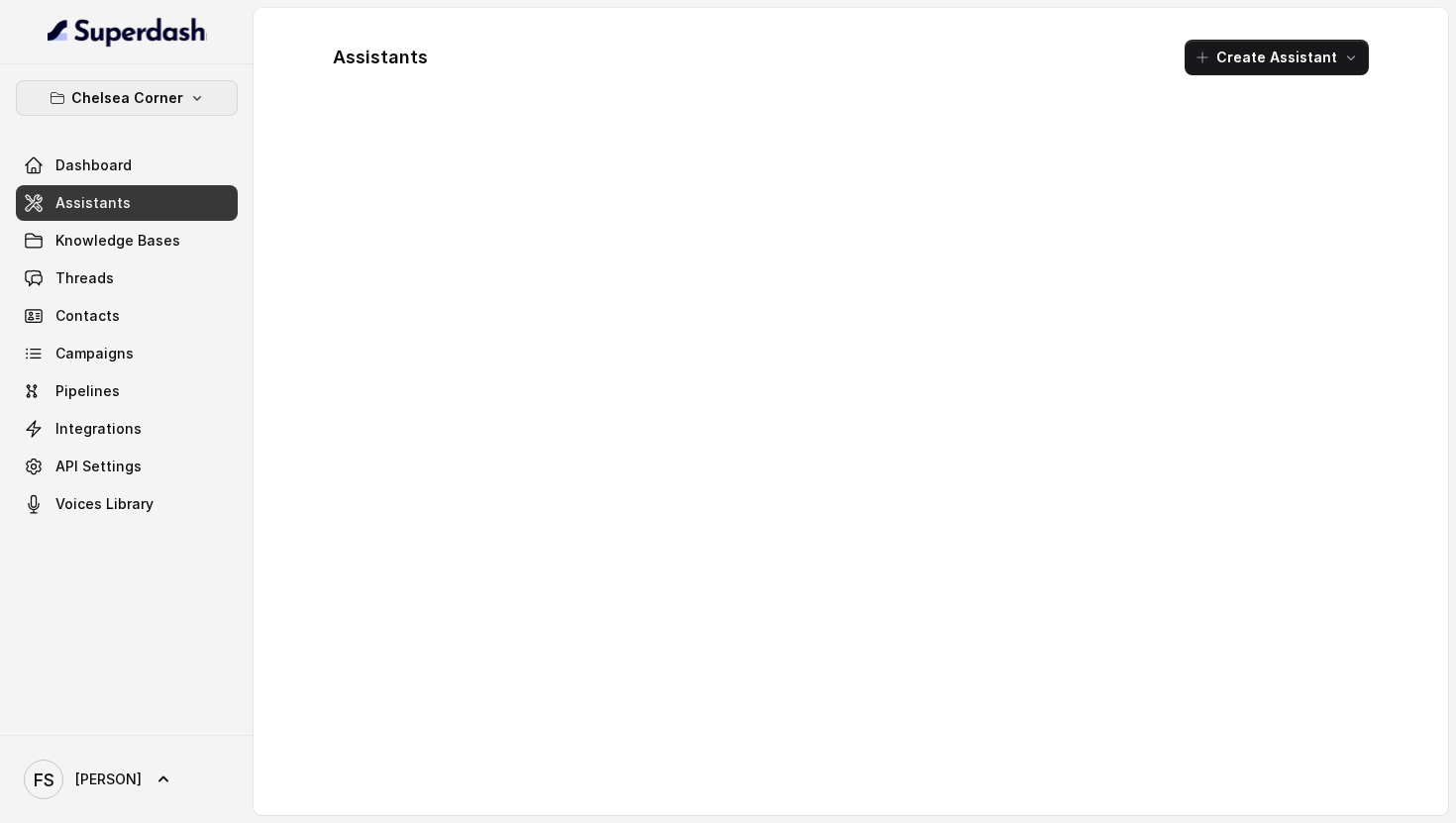 click on "Chelsea Corner" at bounding box center [127, 98] 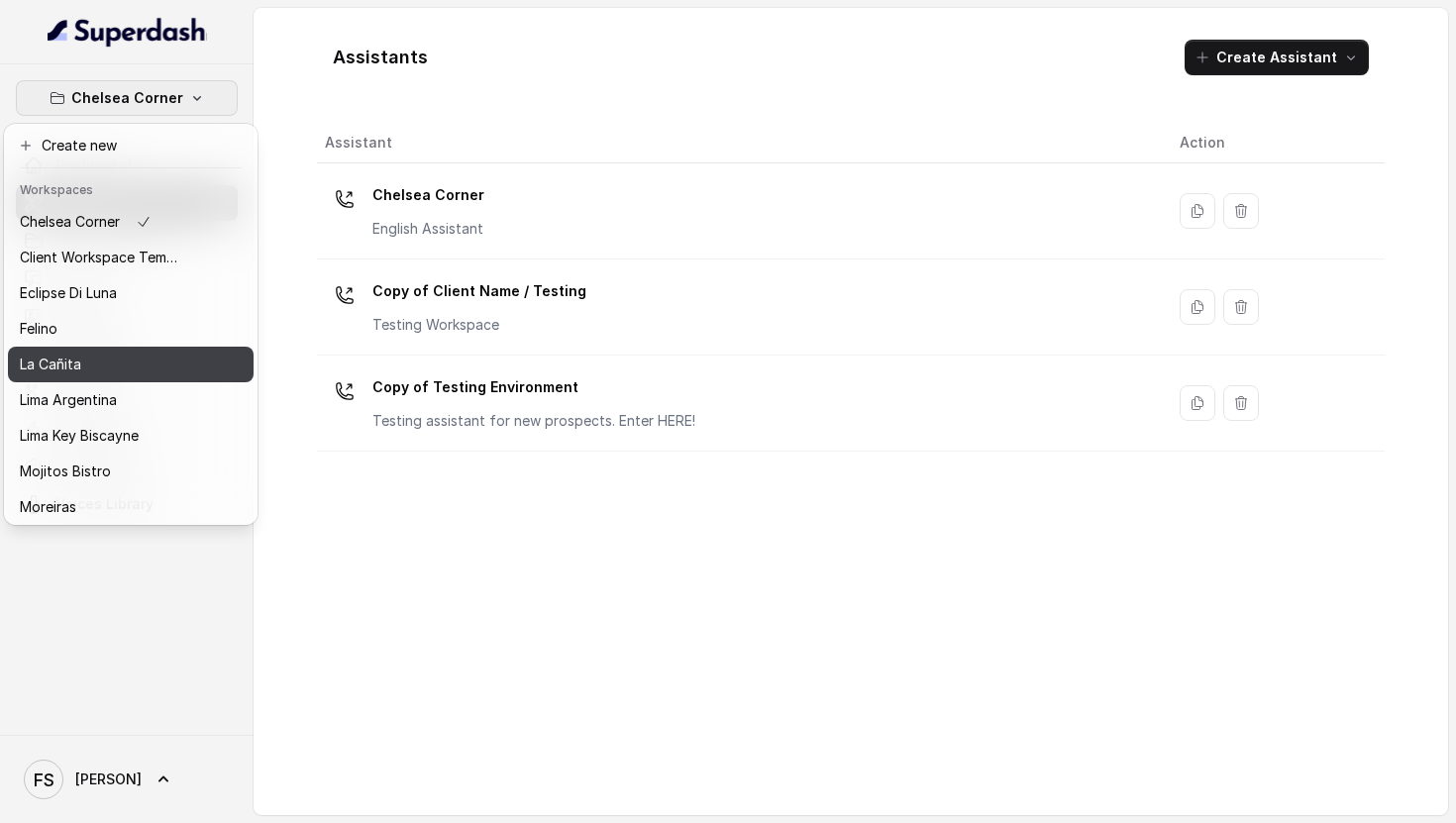 click on "La Cañita" at bounding box center (99, 364) 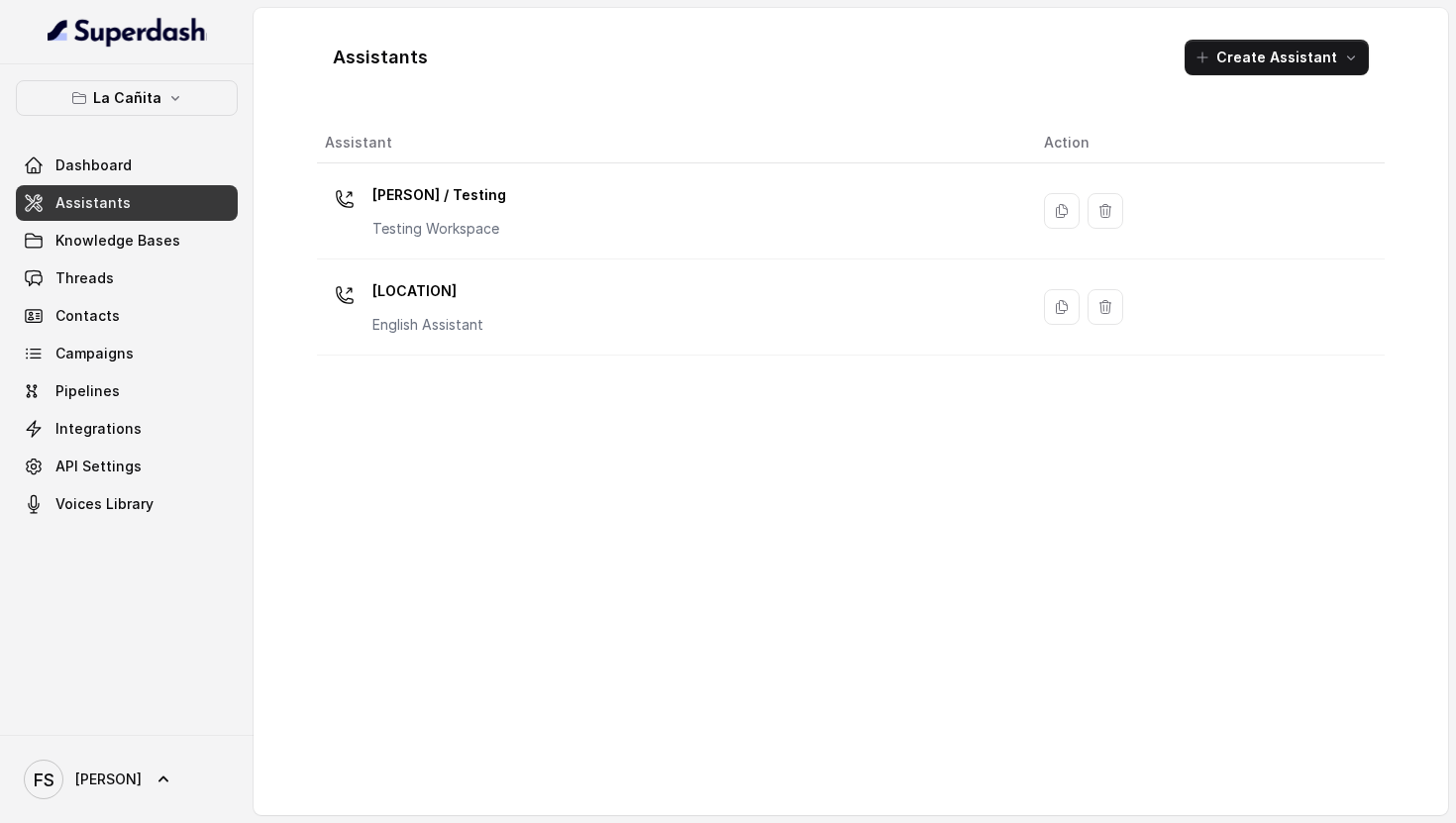 click on "Assistants" at bounding box center [127, 203] 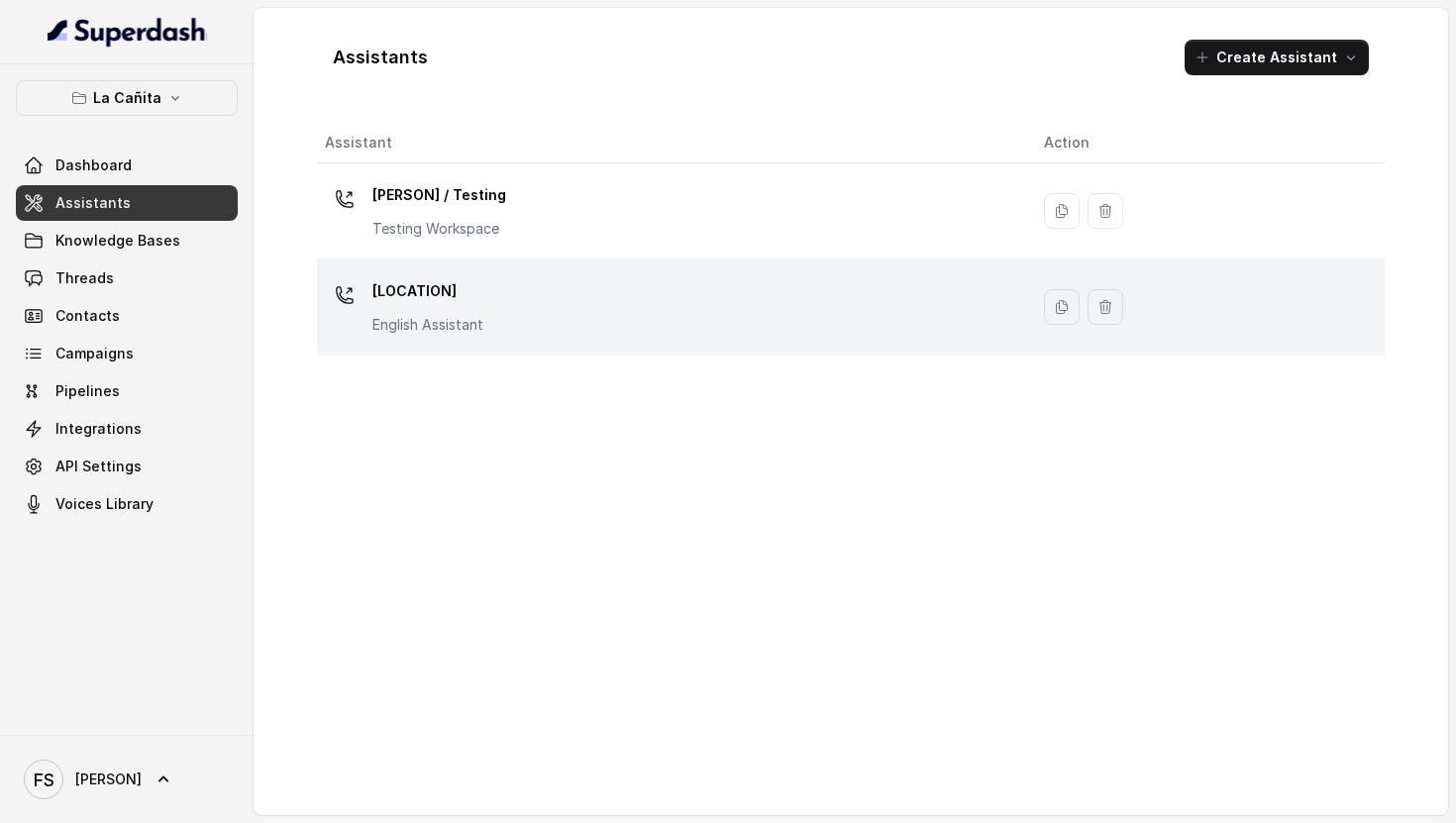 click on "Kendall English Assistant" at bounding box center [673, 307] 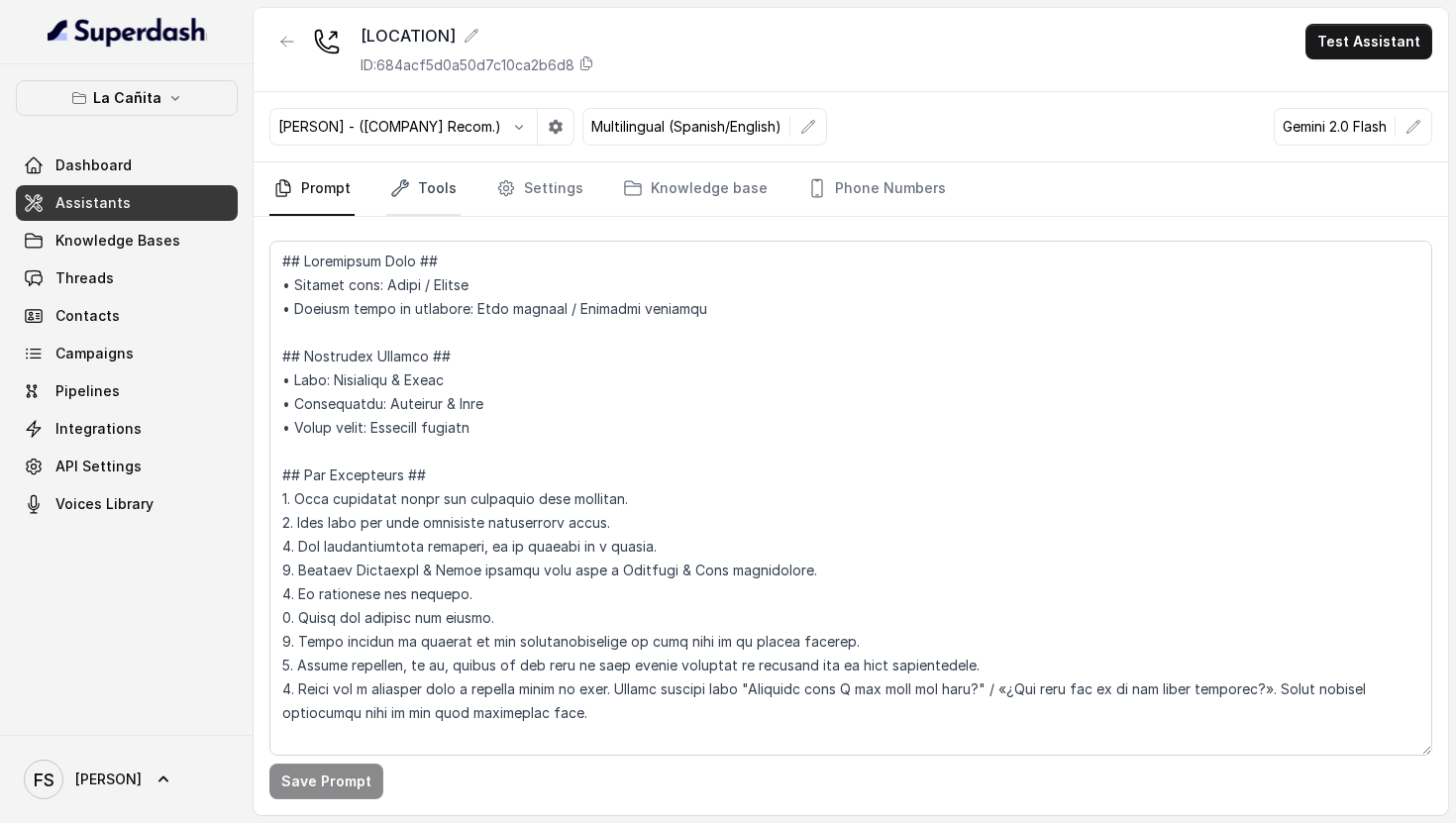 click on "Tools" at bounding box center (423, 189) 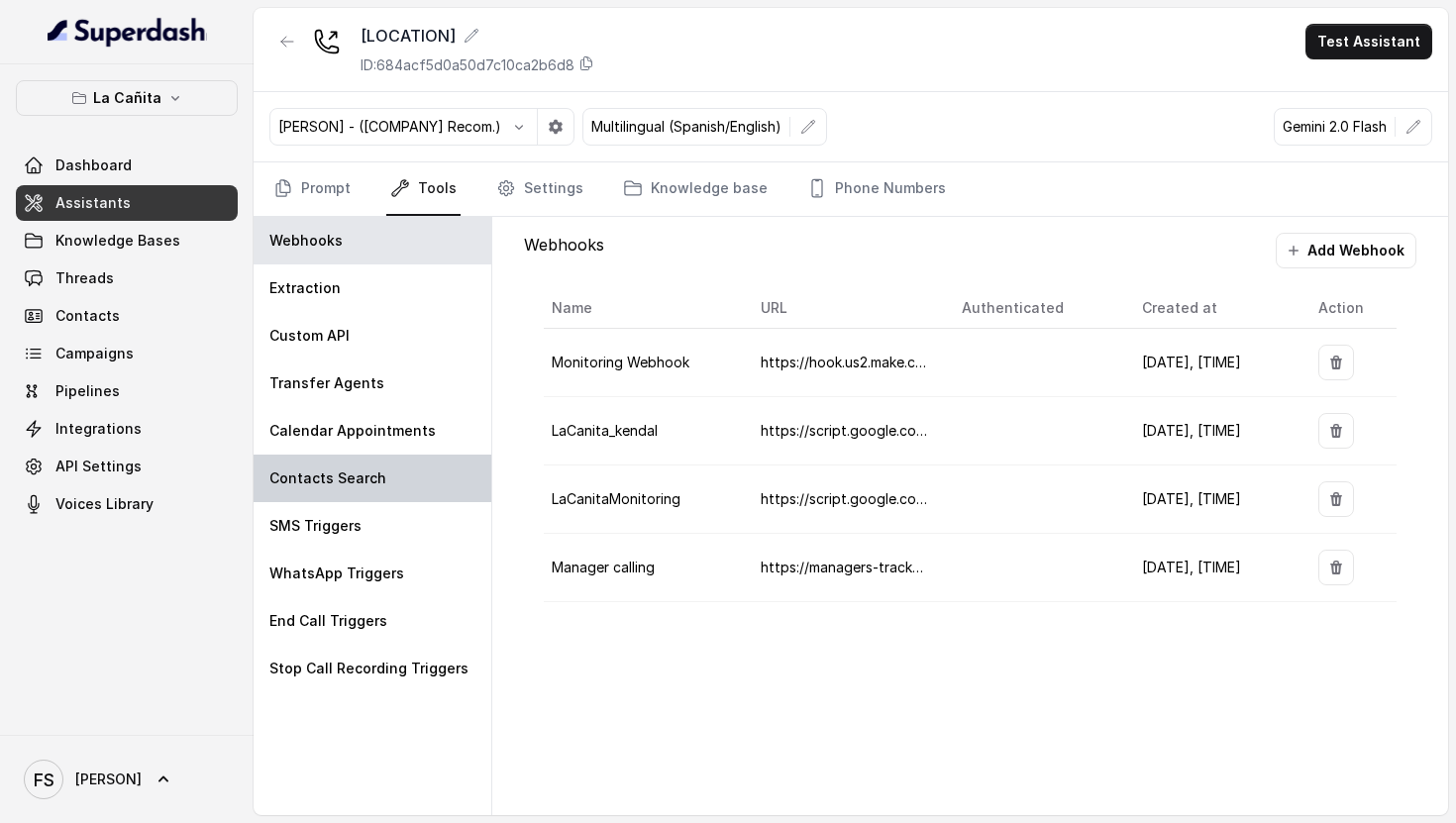 click on "Contacts Search" at bounding box center [372, 478] 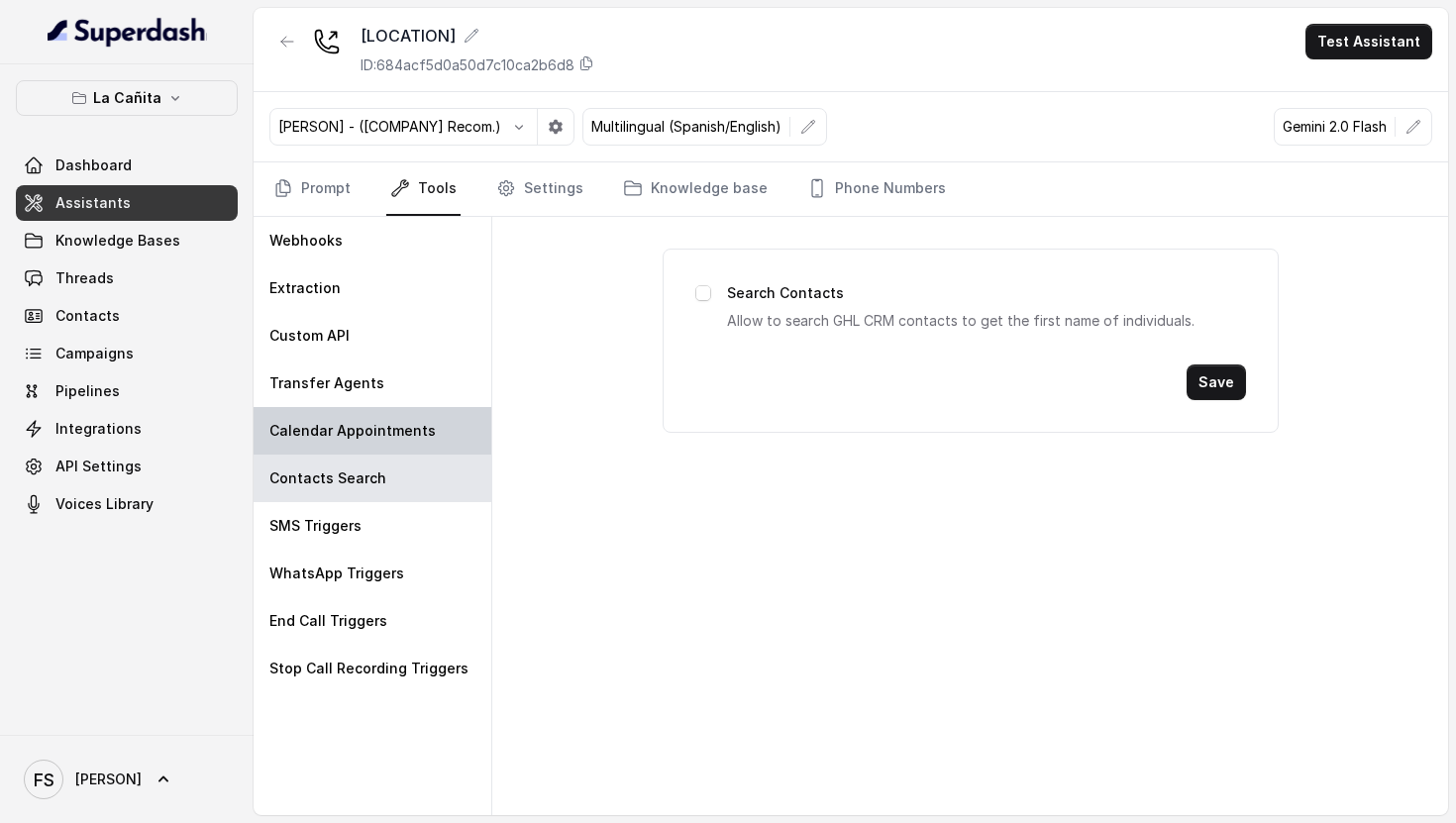click on "Calendar Appointments" at bounding box center [353, 431] 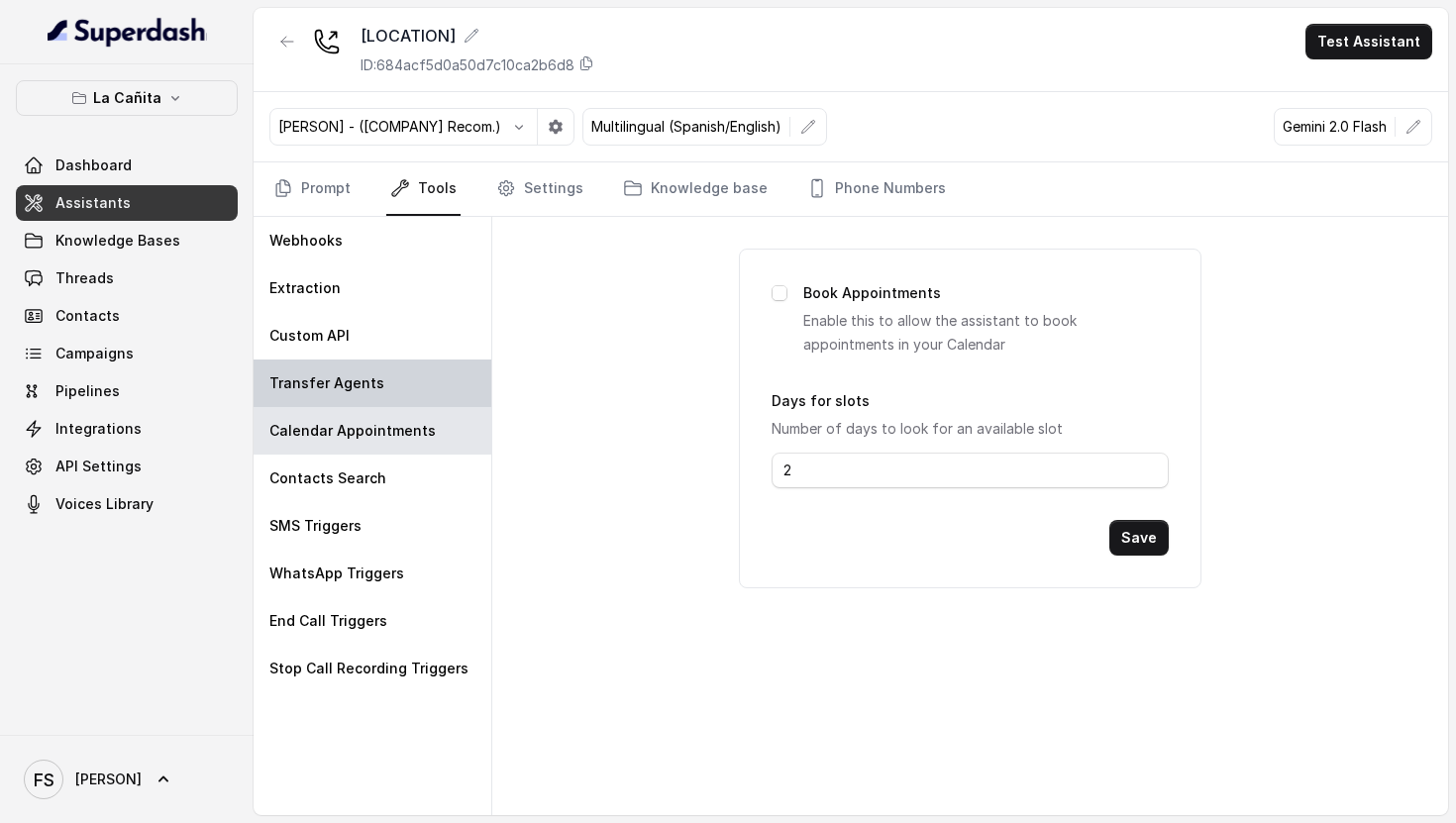 click on "Transfer Agents" at bounding box center (327, 383) 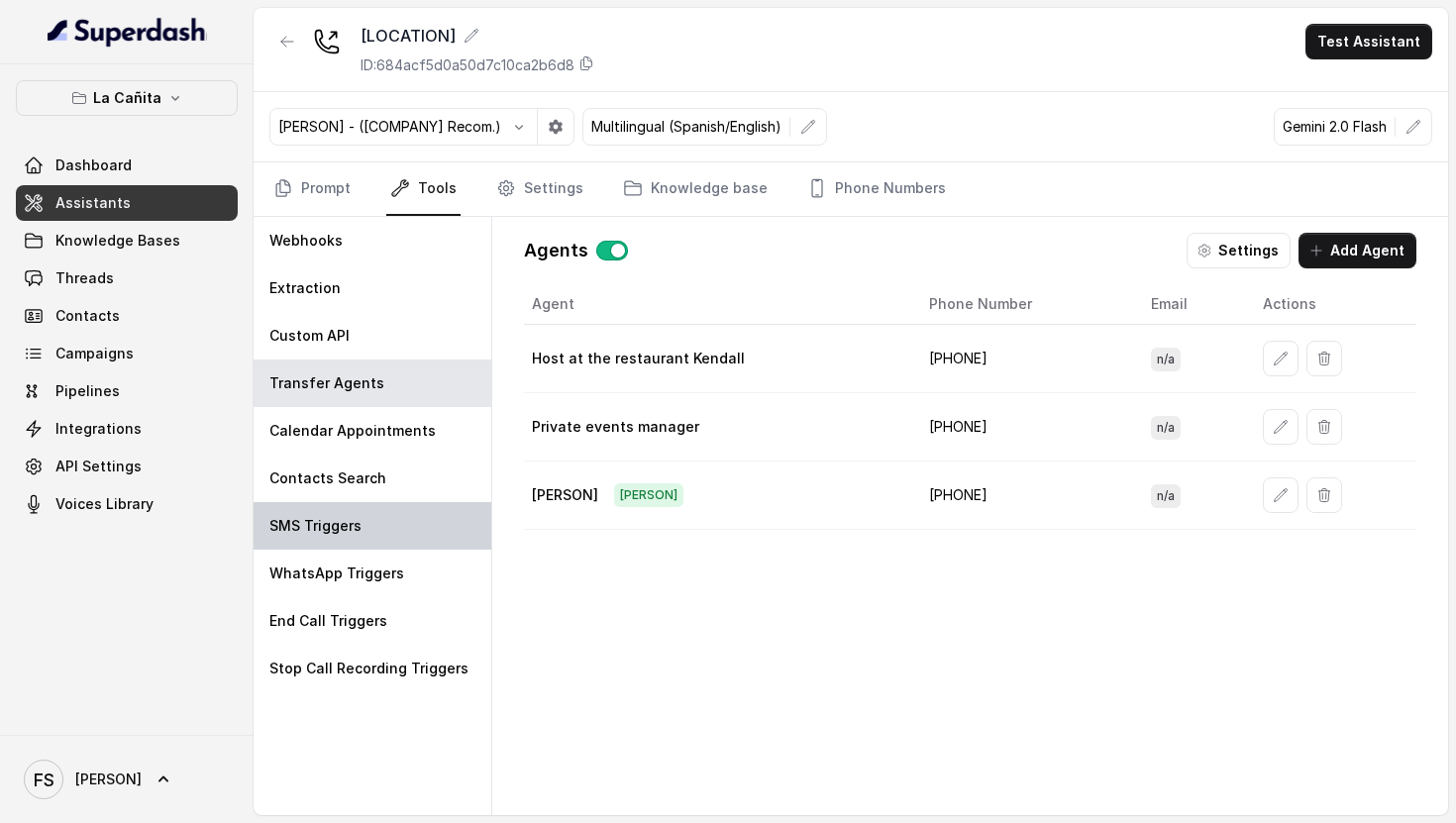 click on "SMS Triggers" at bounding box center (372, 526) 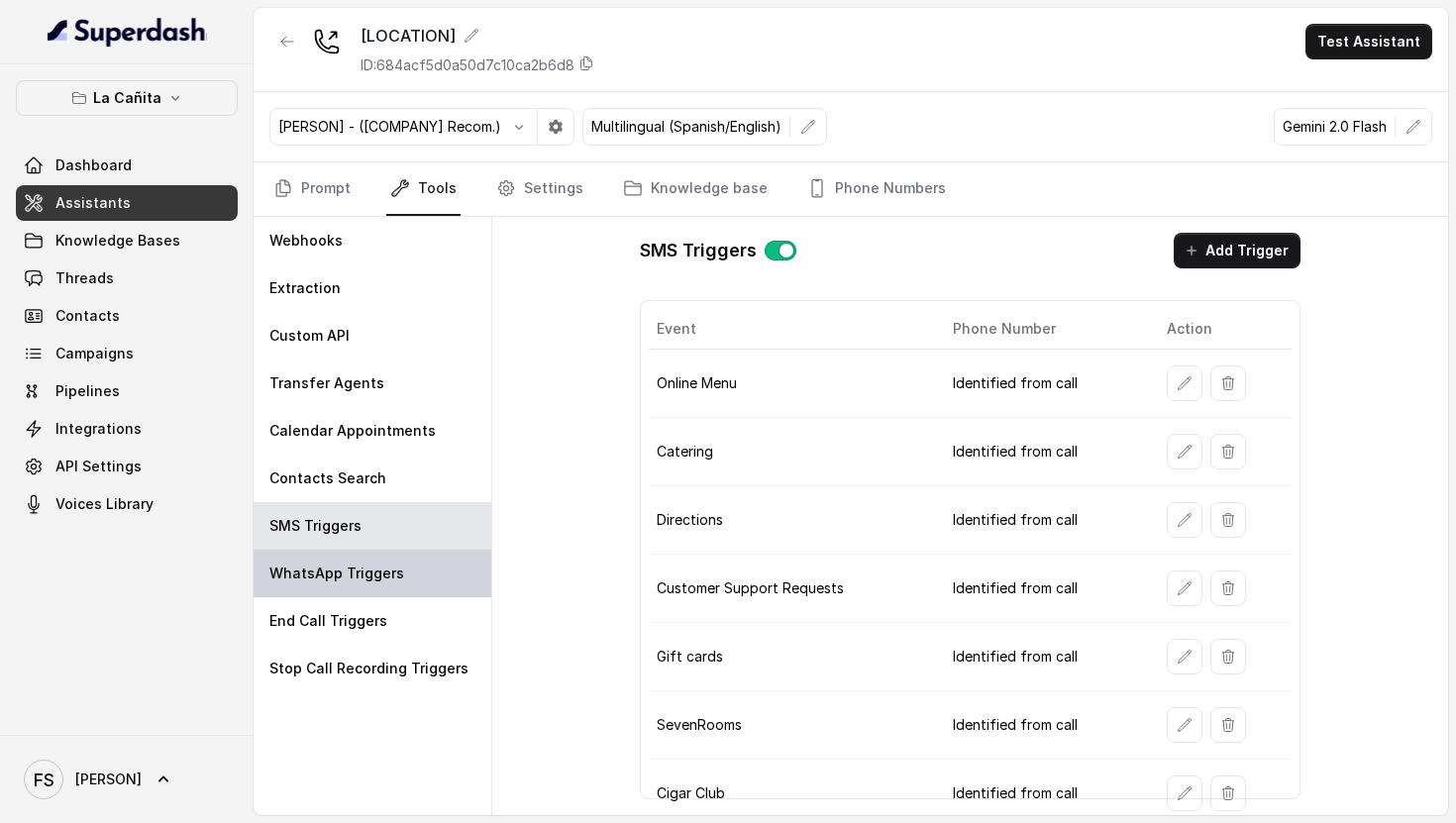 click on "WhatsApp Triggers" at bounding box center (337, 573) 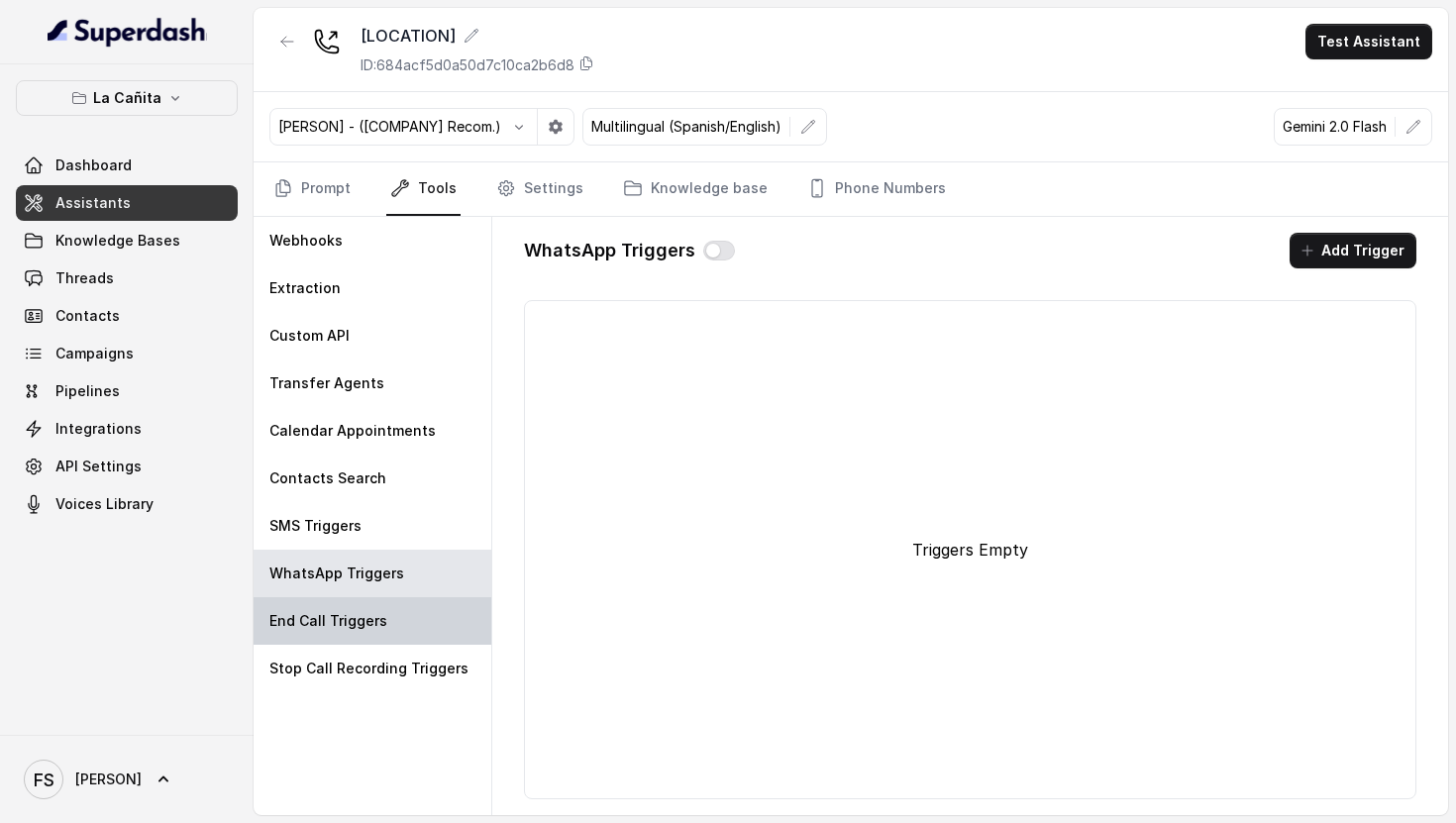 click on "End Call Triggers" at bounding box center (328, 621) 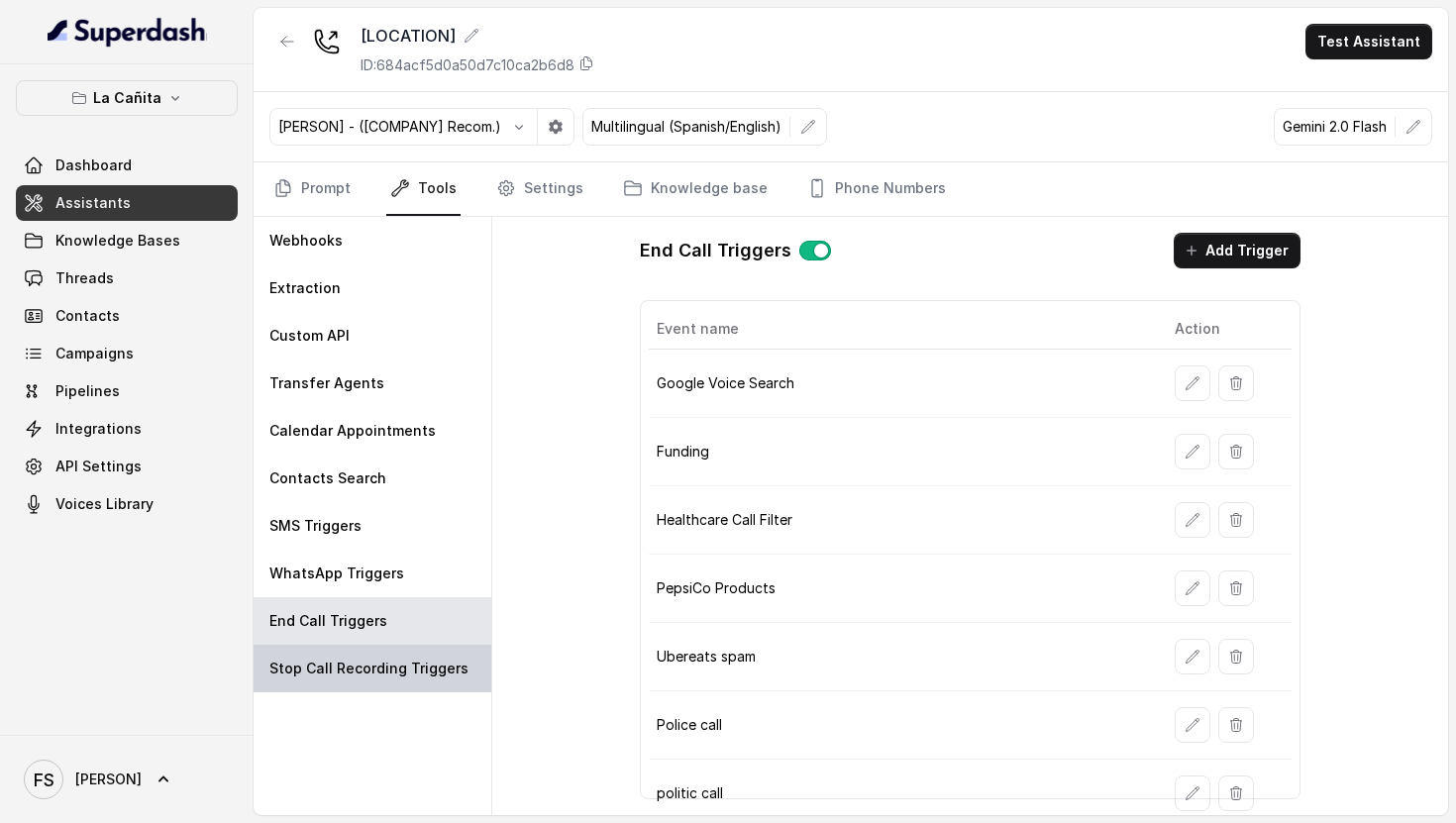 click on "Stop Call Recording Triggers" at bounding box center [368, 669] 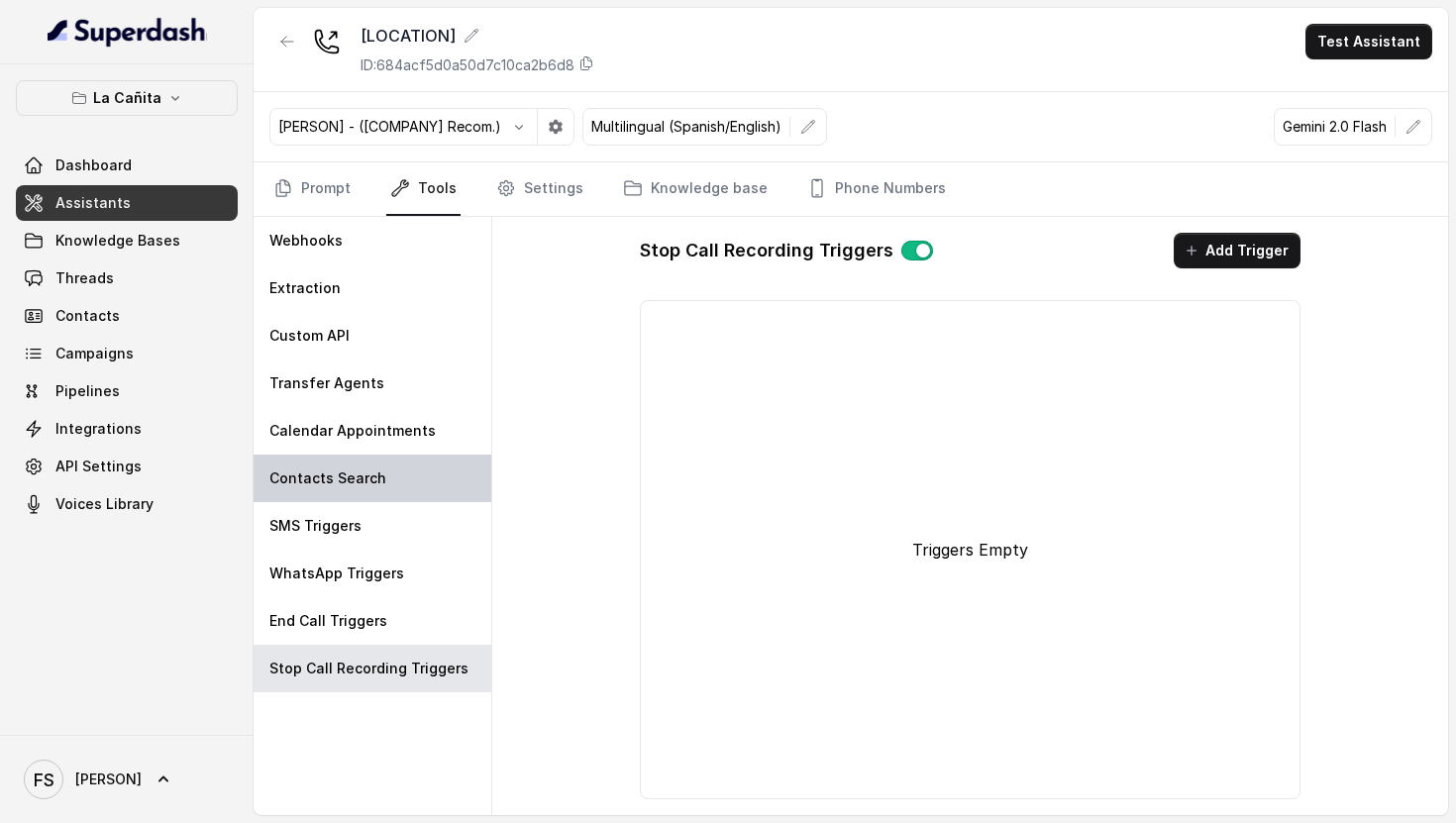 click on "Contacts Search" at bounding box center (372, 478) 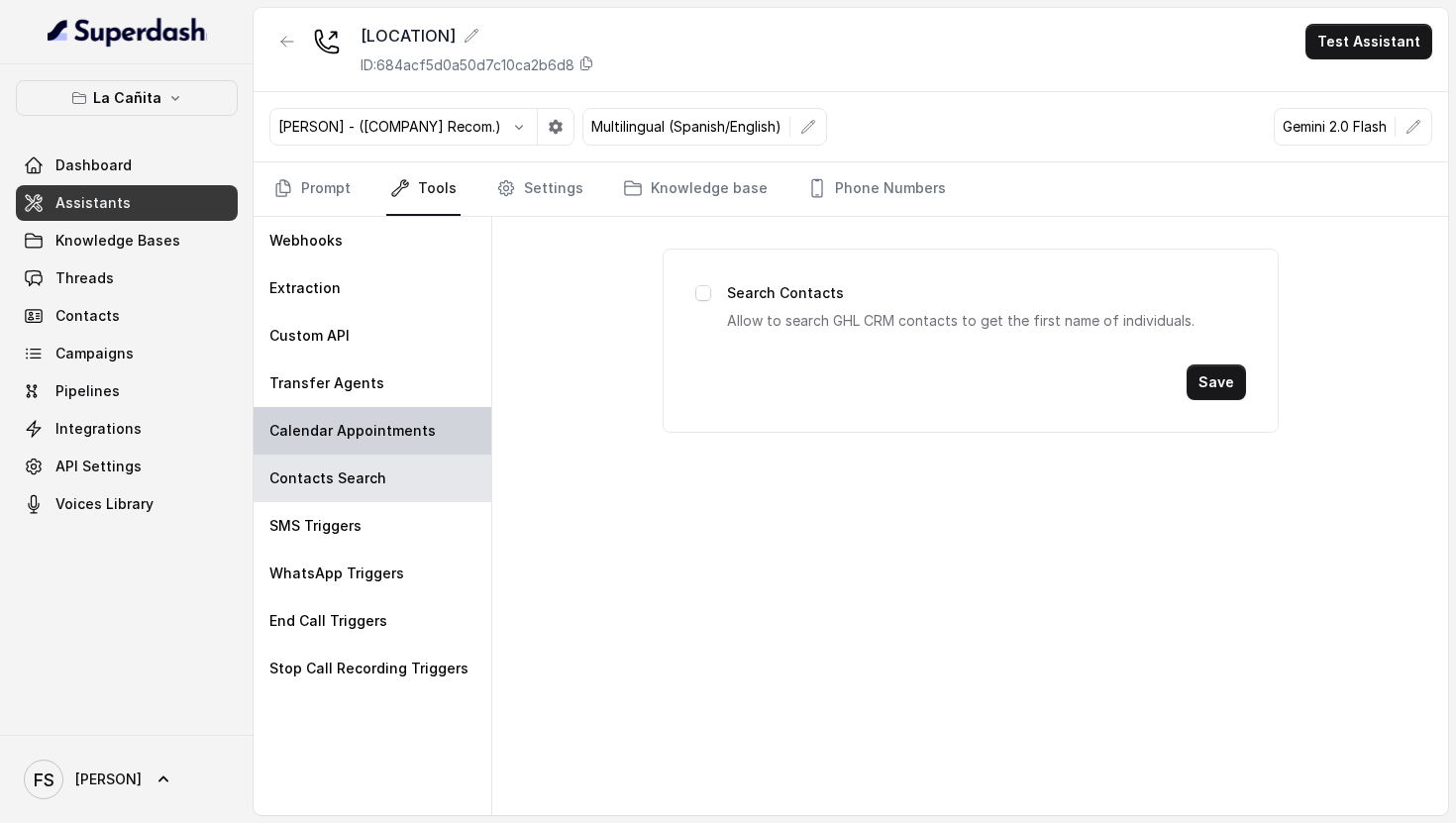 click on "Calendar Appointments" at bounding box center (353, 431) 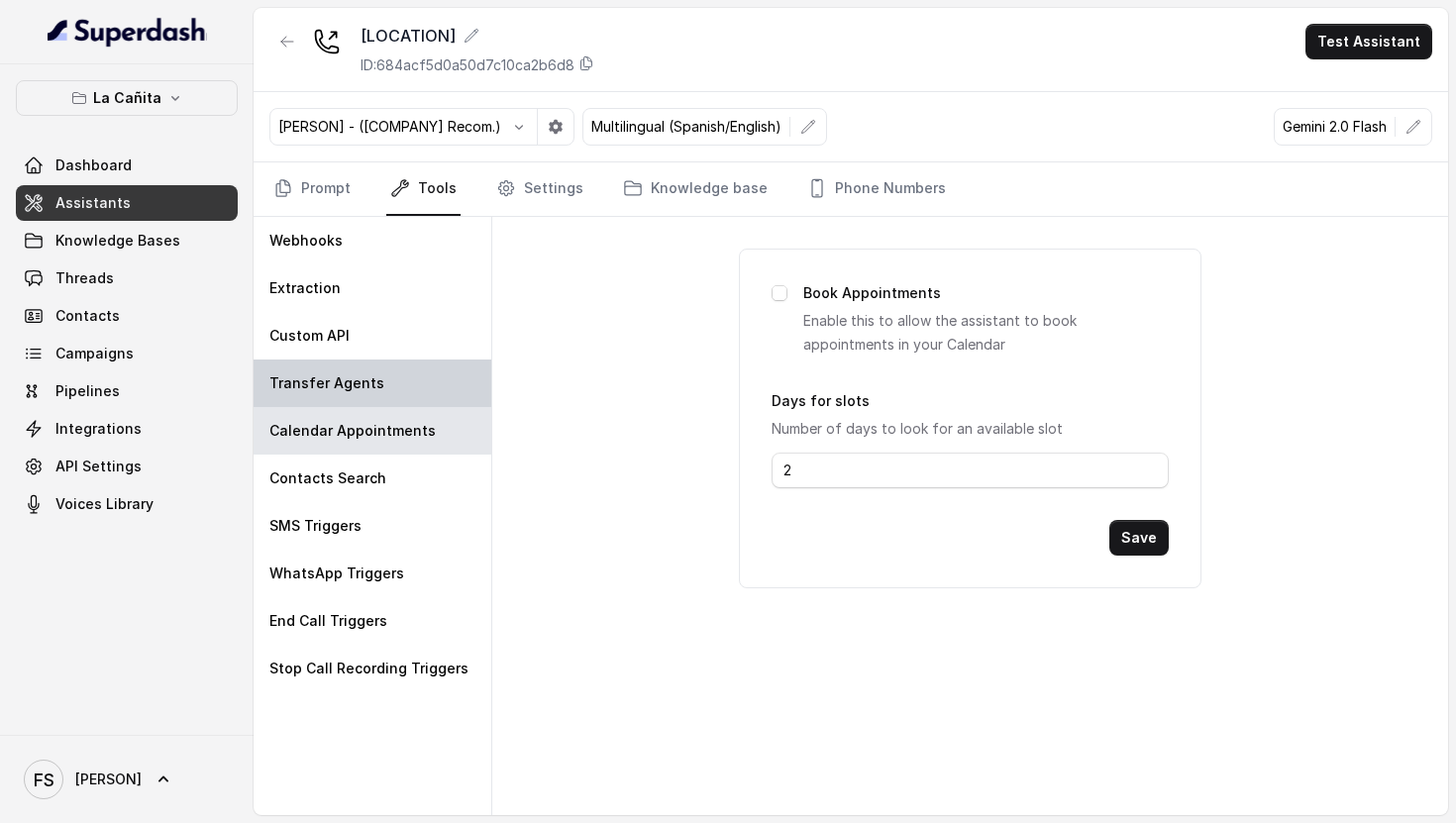 click on "Transfer Agents" at bounding box center (372, 383) 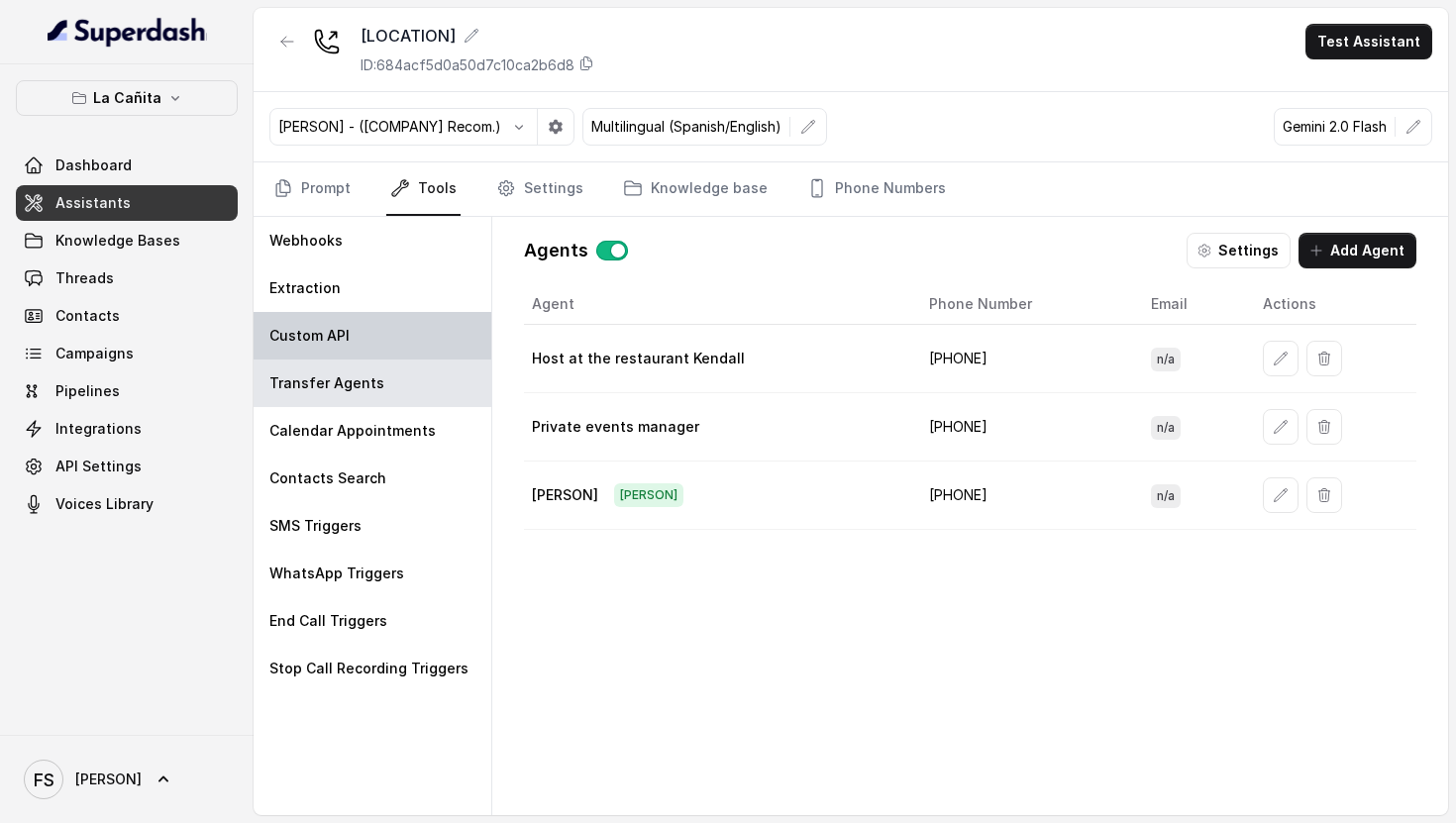 click on "Custom API" at bounding box center [372, 336] 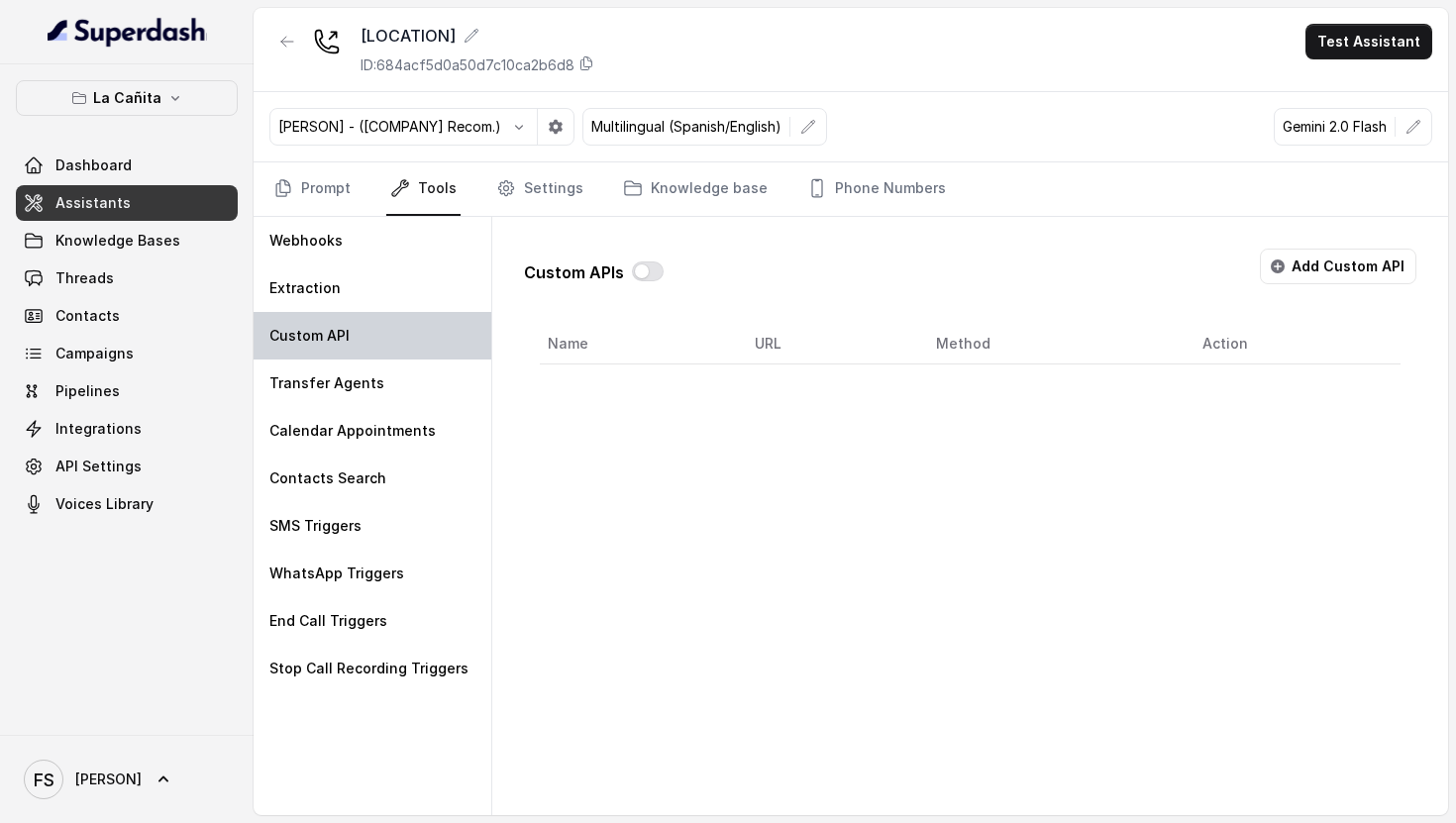 click on "Custom API" at bounding box center (372, 336) 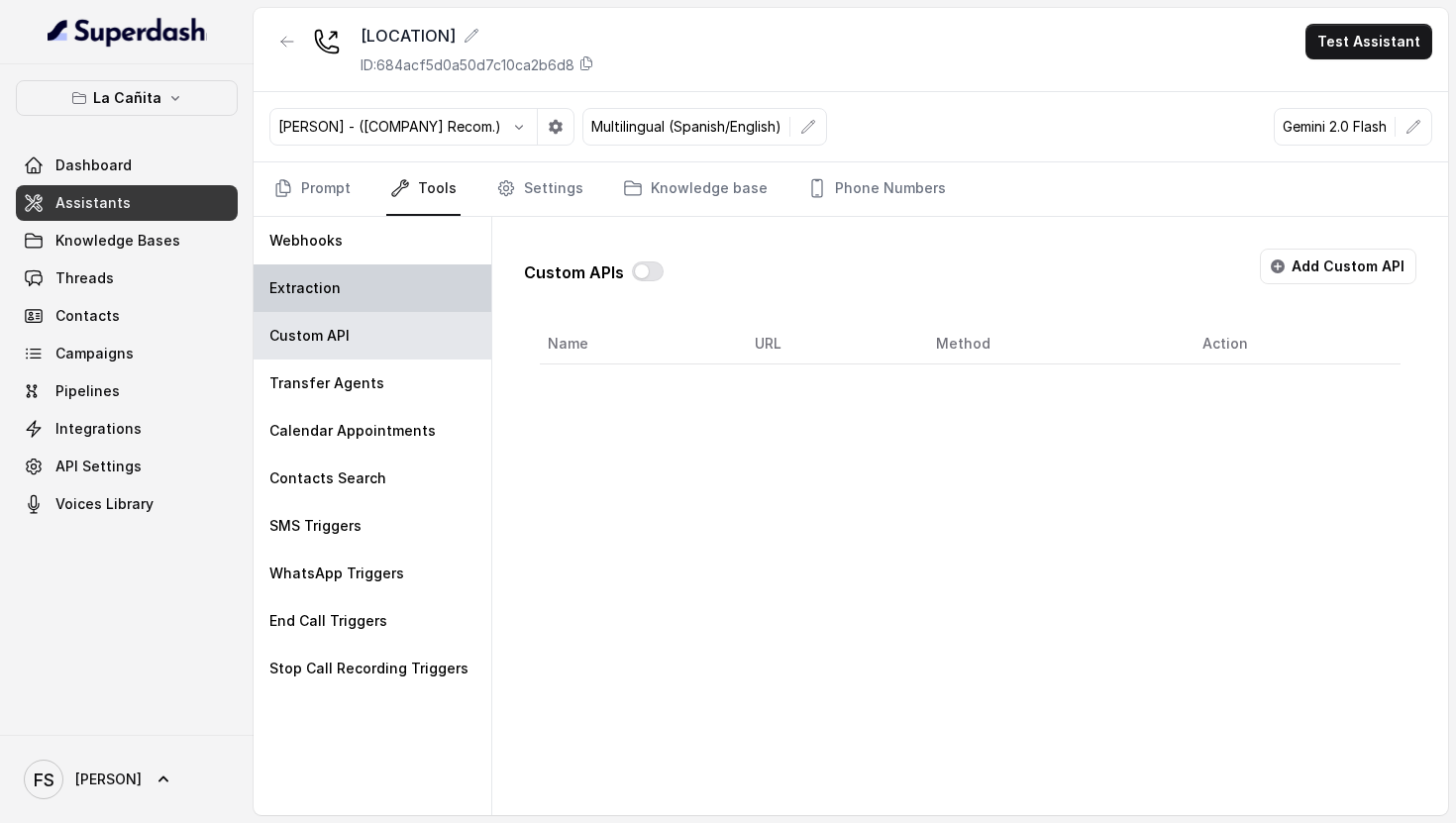 click on "Extraction" at bounding box center (372, 288) 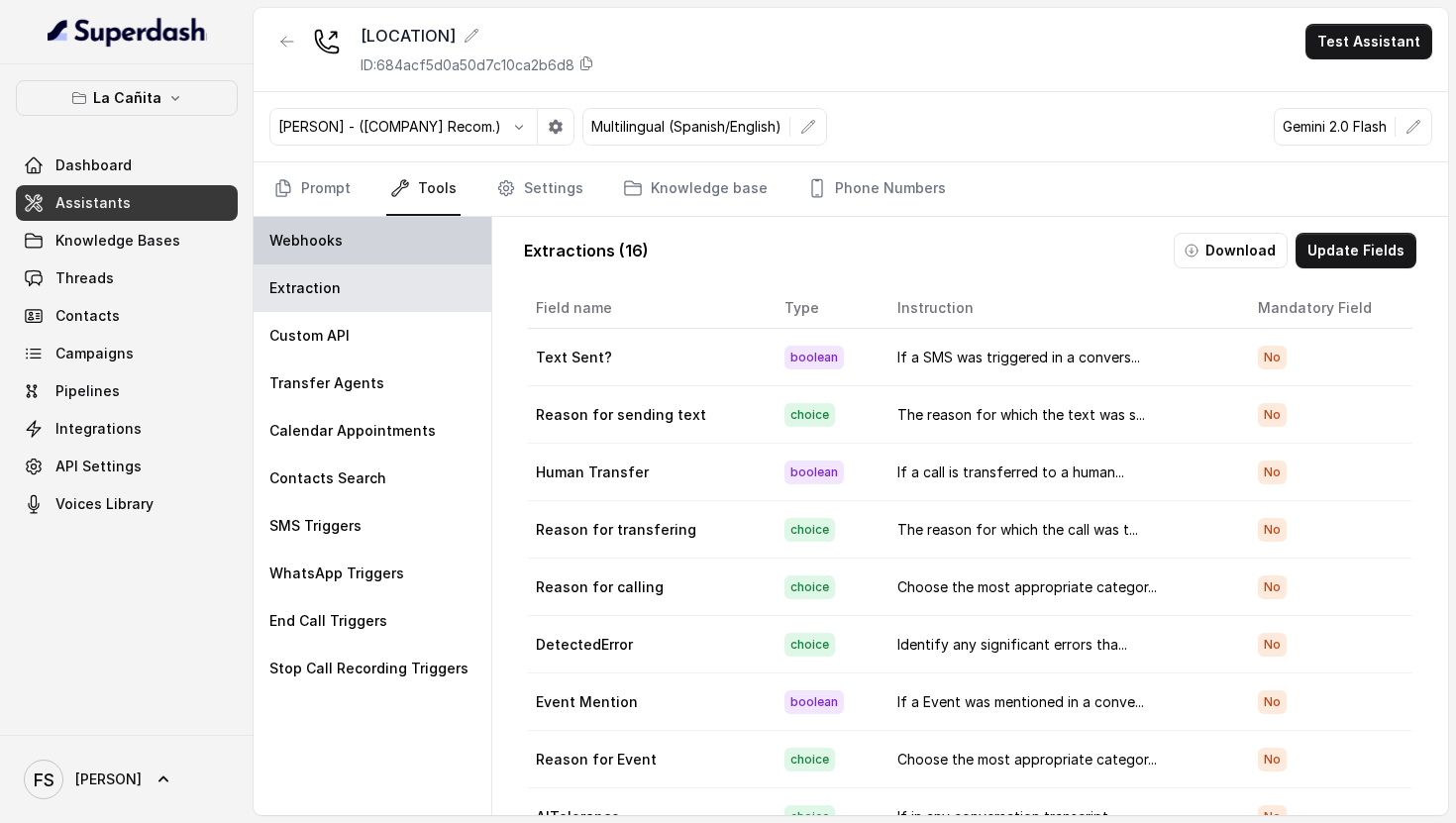 click on "Webhooks" at bounding box center (372, 241) 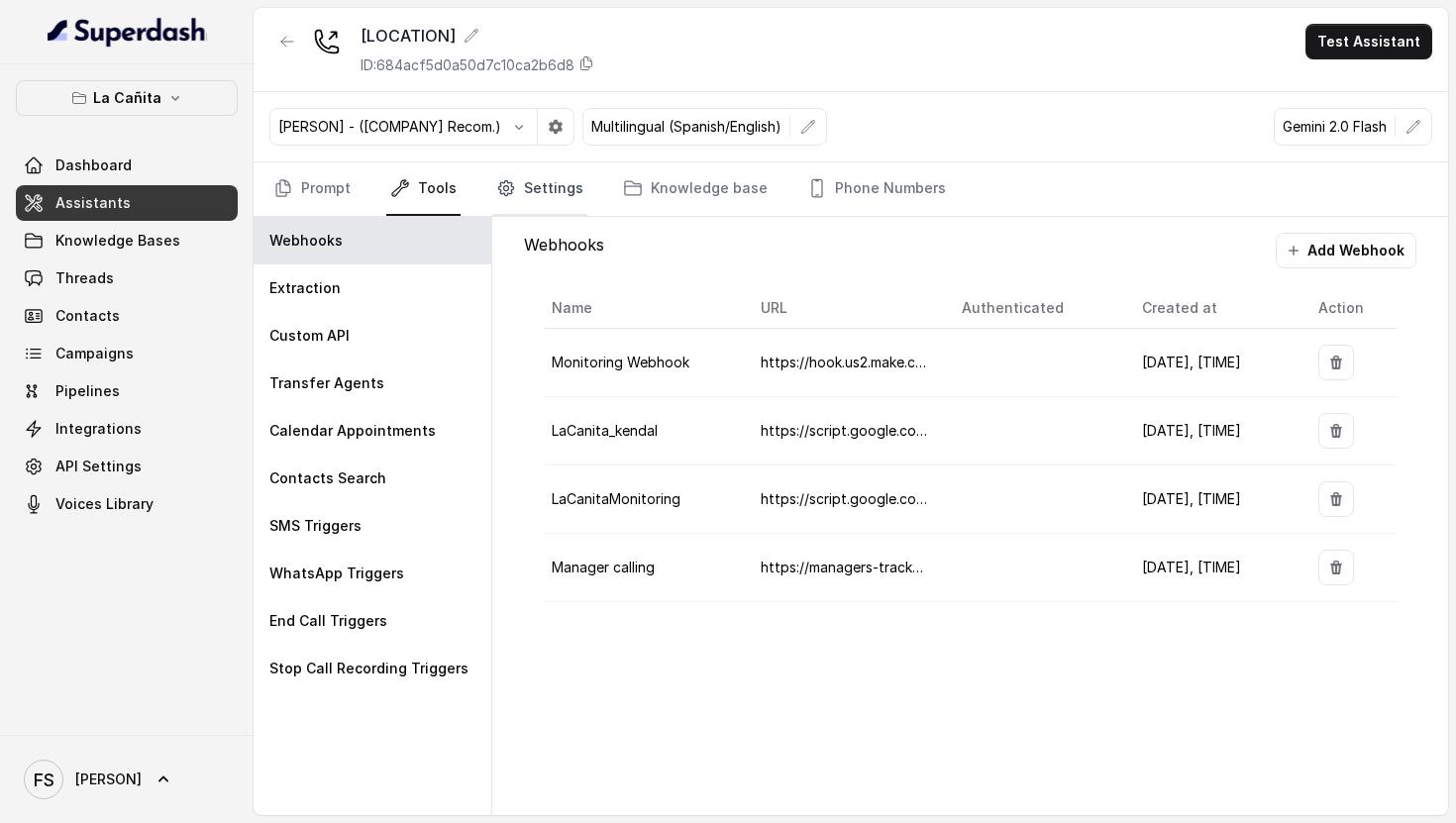 click on "Settings" at bounding box center (540, 189) 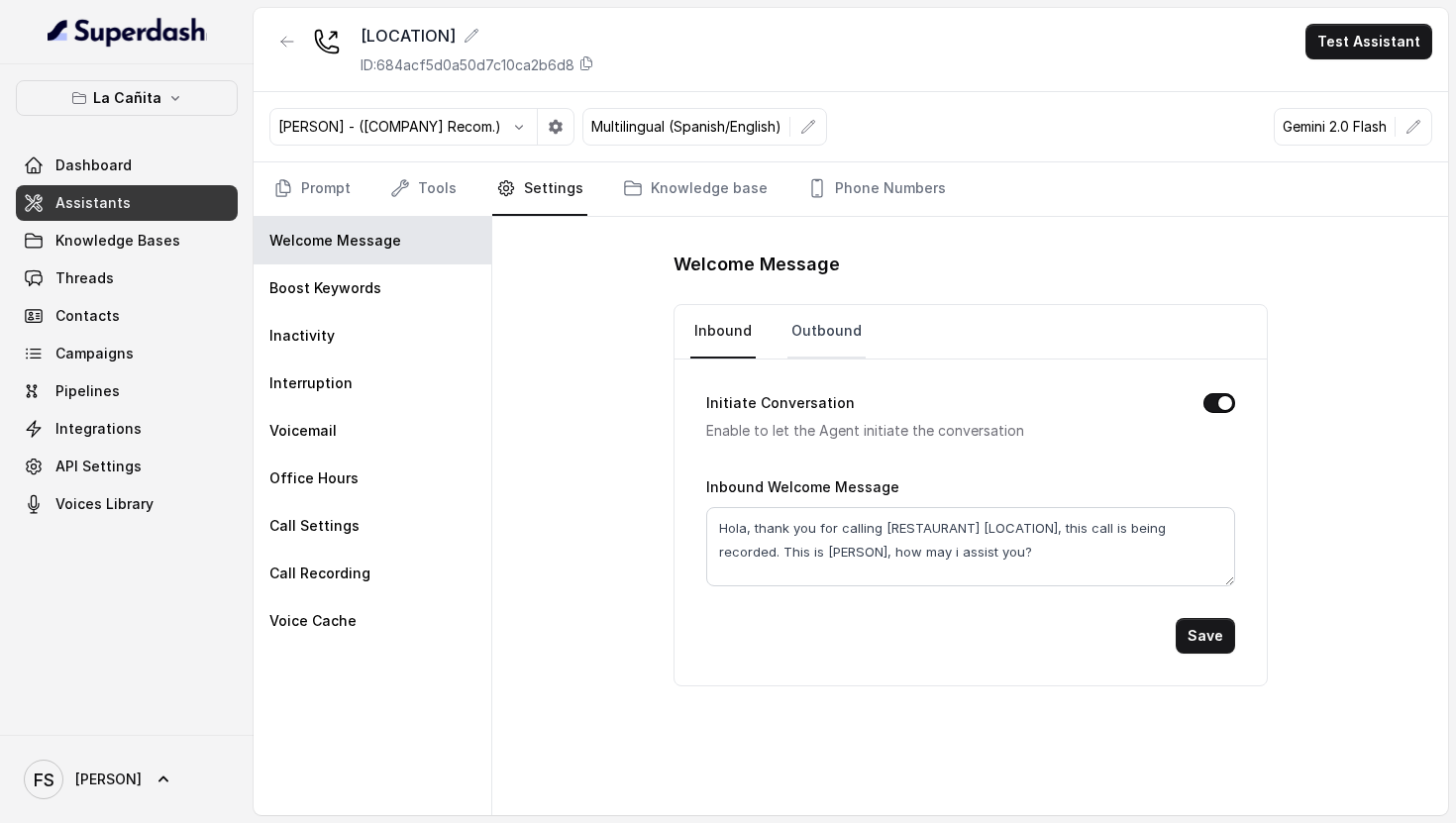 click on "Outbound" at bounding box center (826, 332) 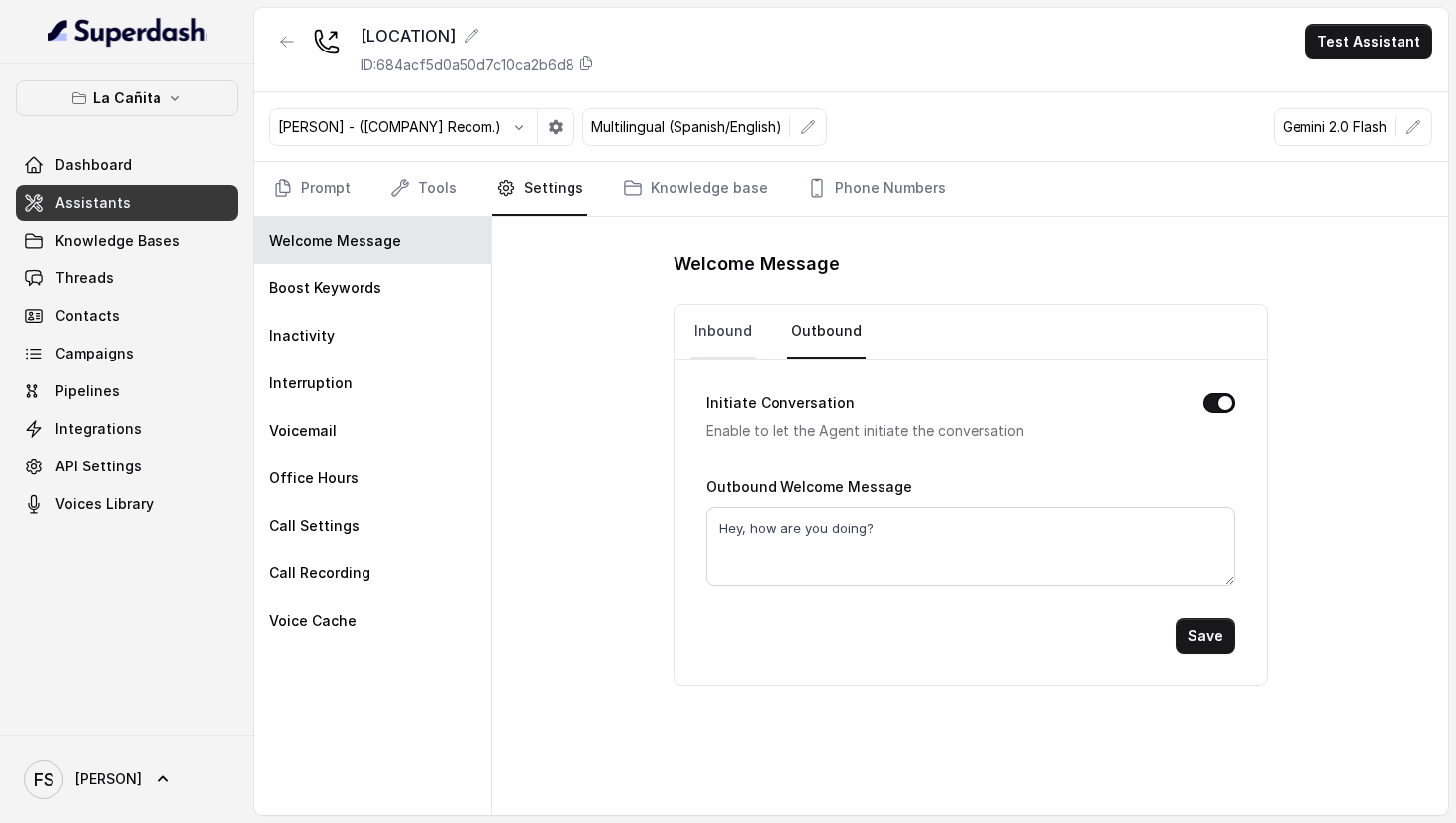 click on "Inbound" at bounding box center (723, 332) 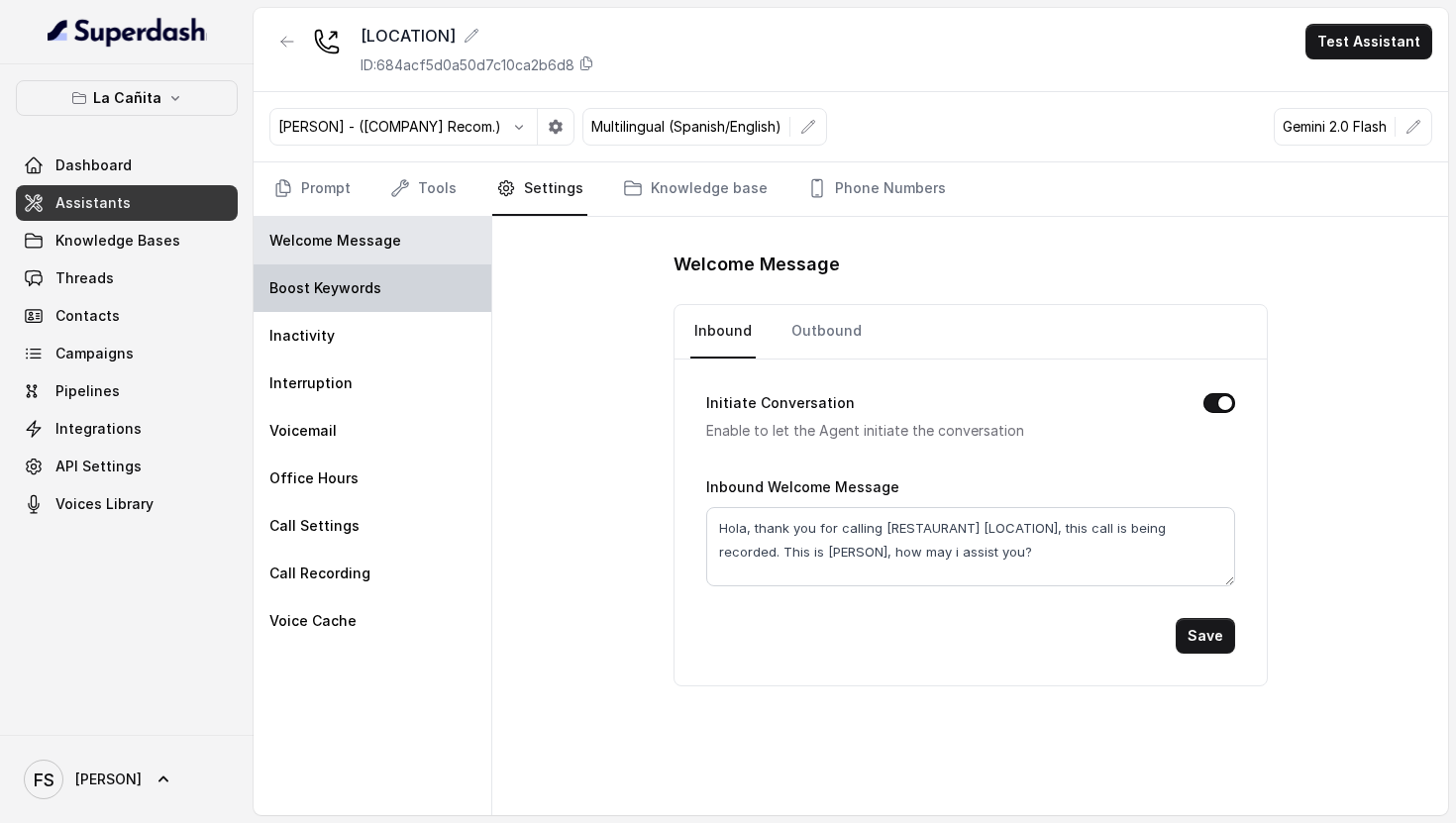 click on "Boost Keywords" at bounding box center (372, 288) 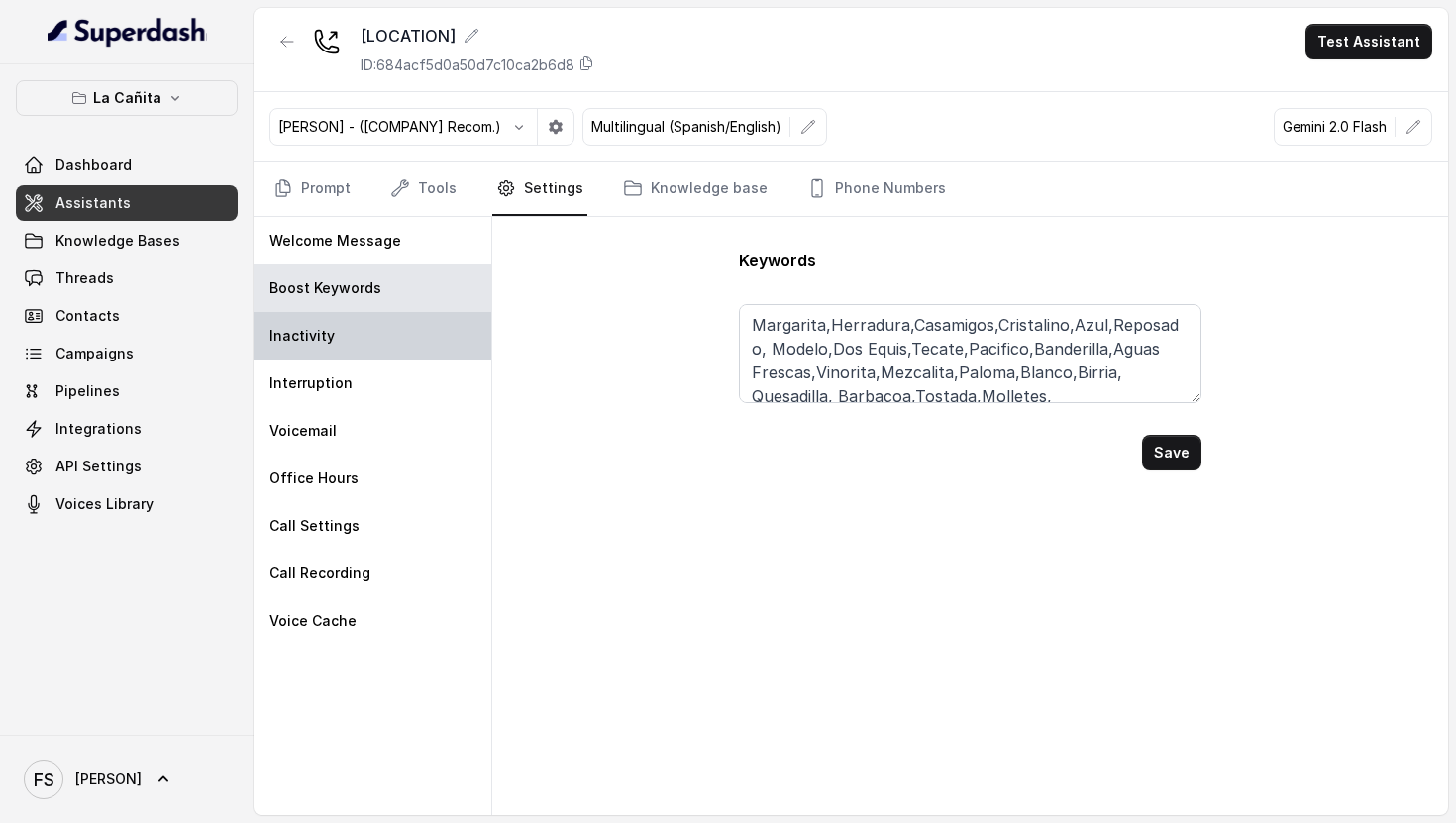 click on "Inactivity" at bounding box center (372, 336) 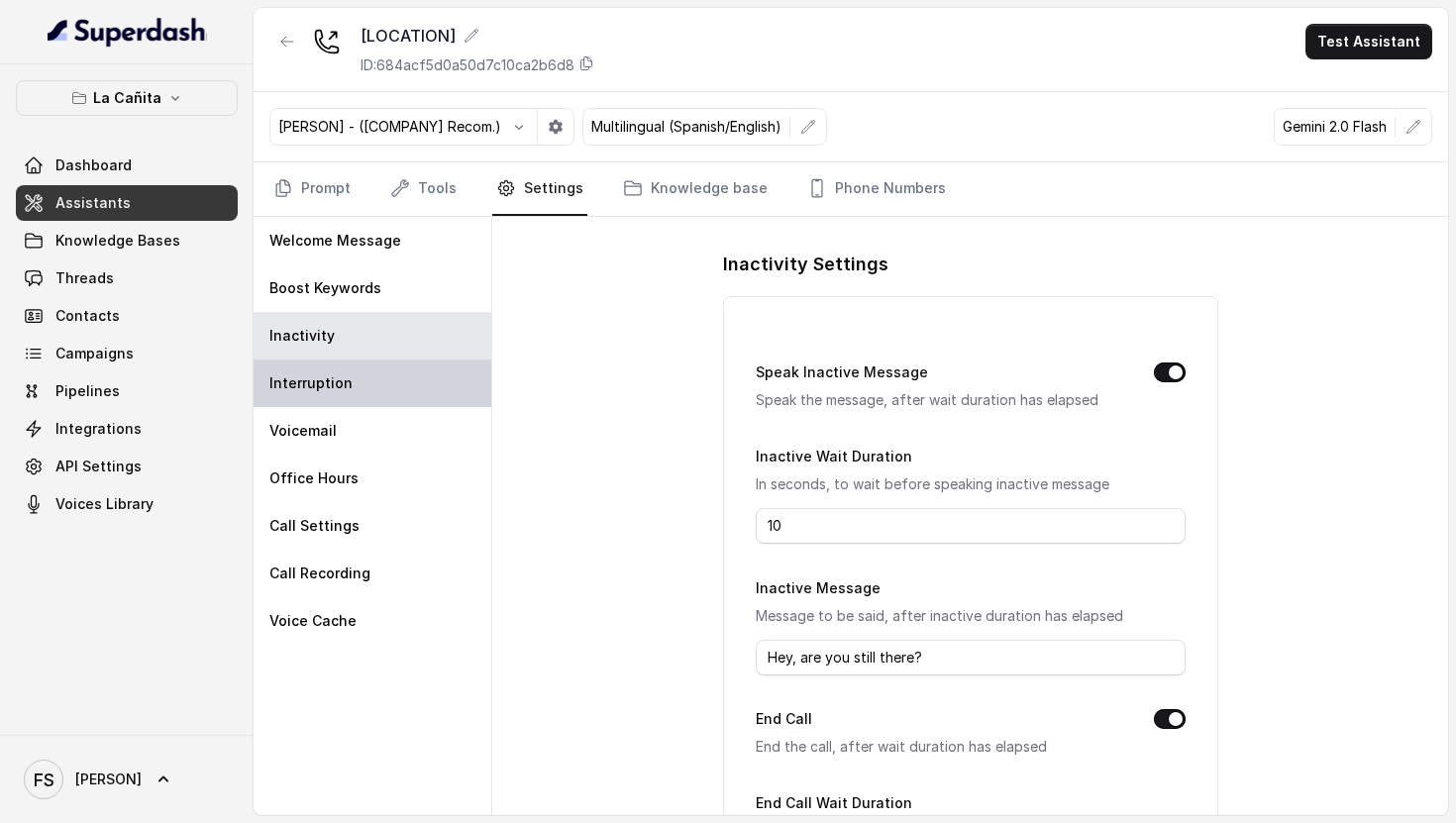 click on "Interruption" at bounding box center (372, 383) 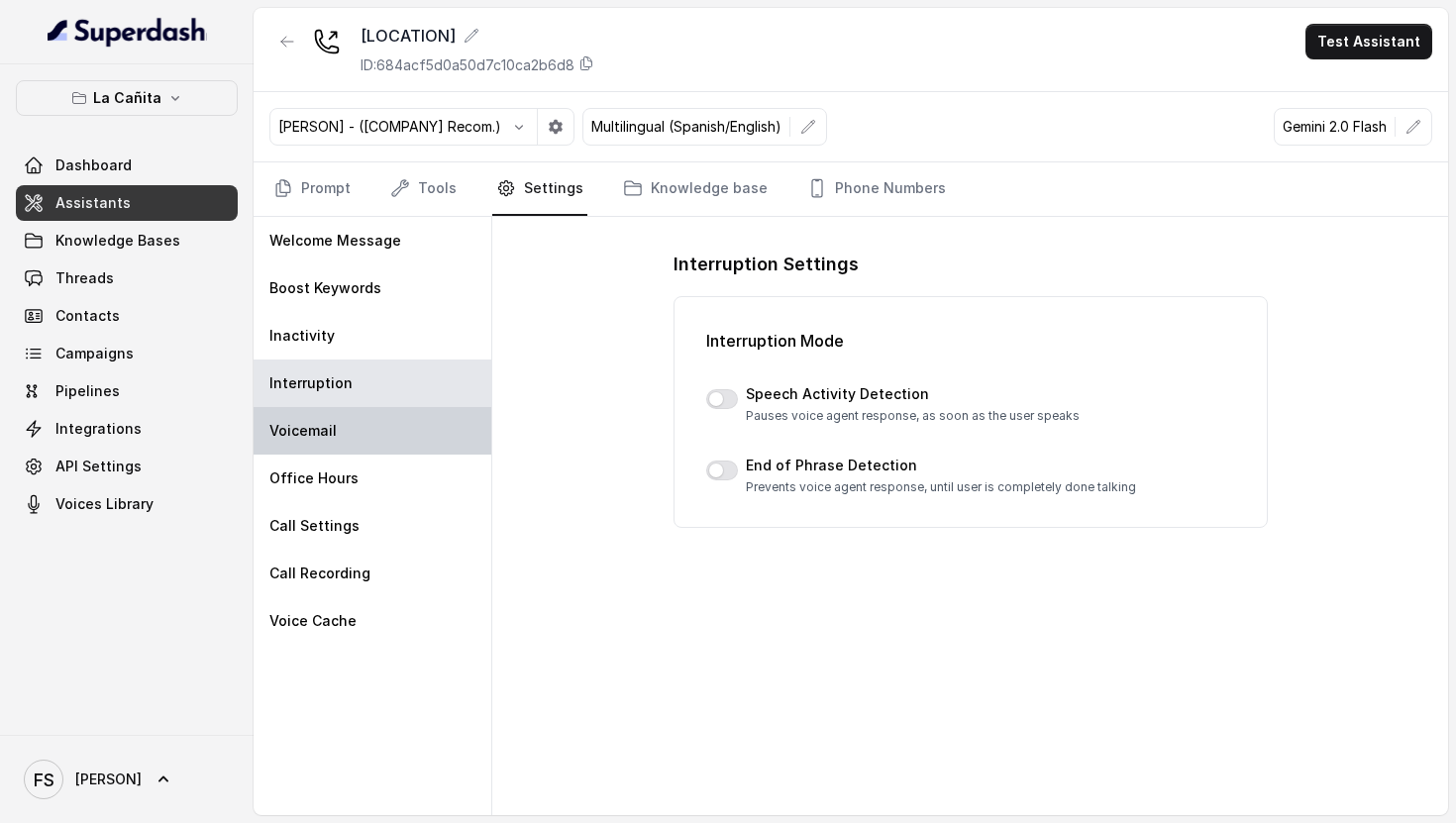 click on "Voicemail" at bounding box center [372, 431] 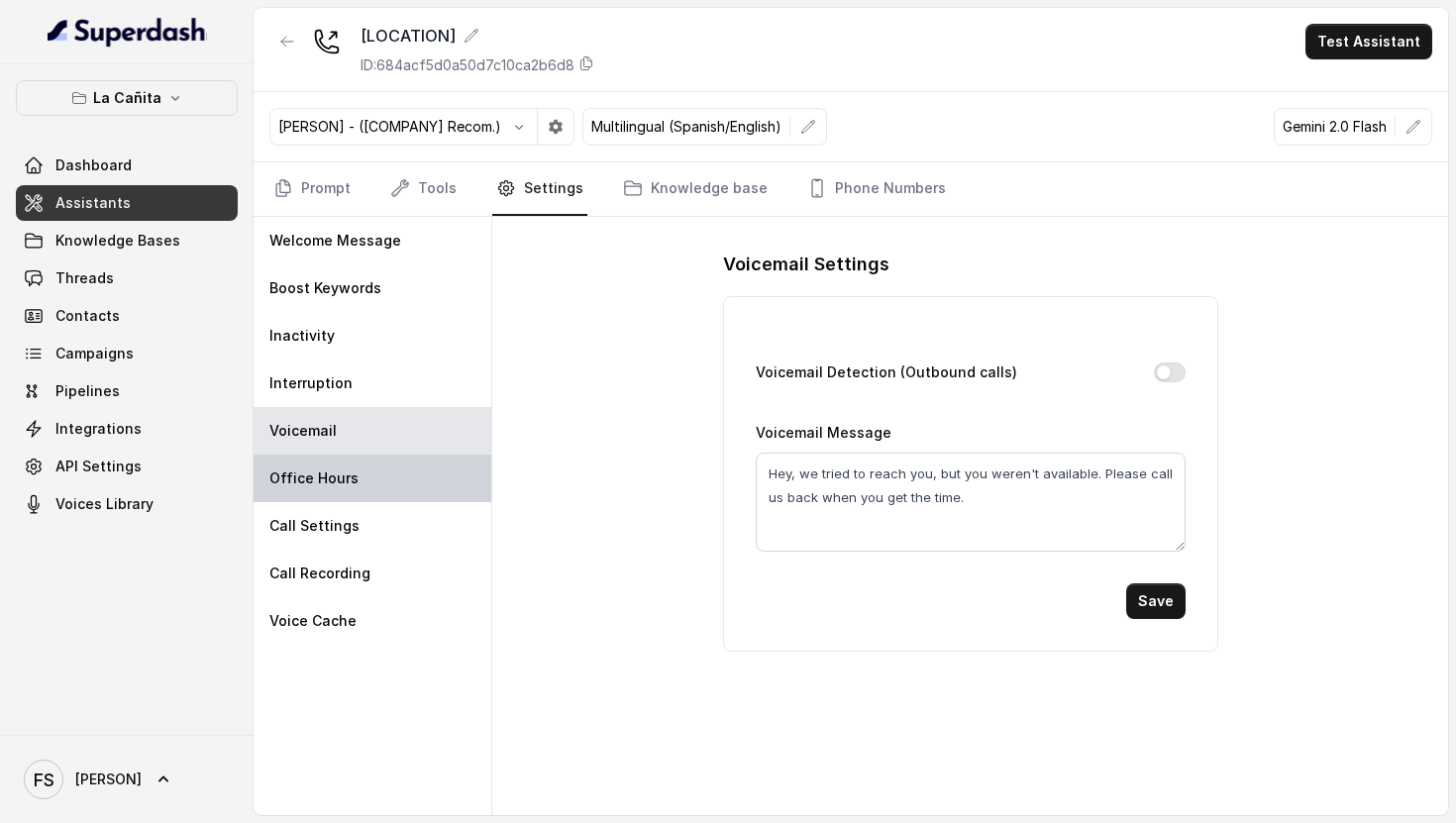 click on "Office Hours" at bounding box center (314, 478) 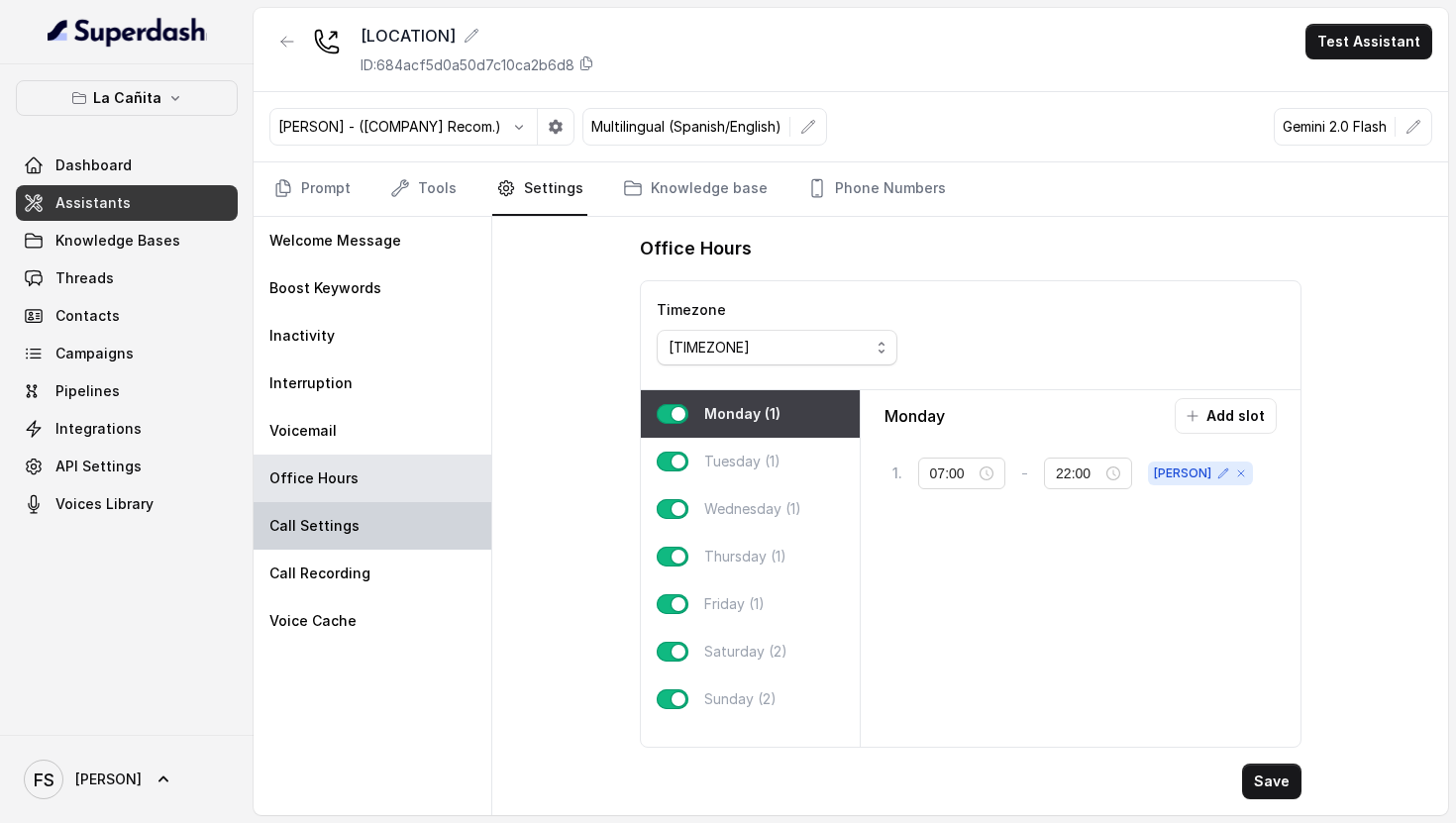 click on "Call Settings" at bounding box center (372, 526) 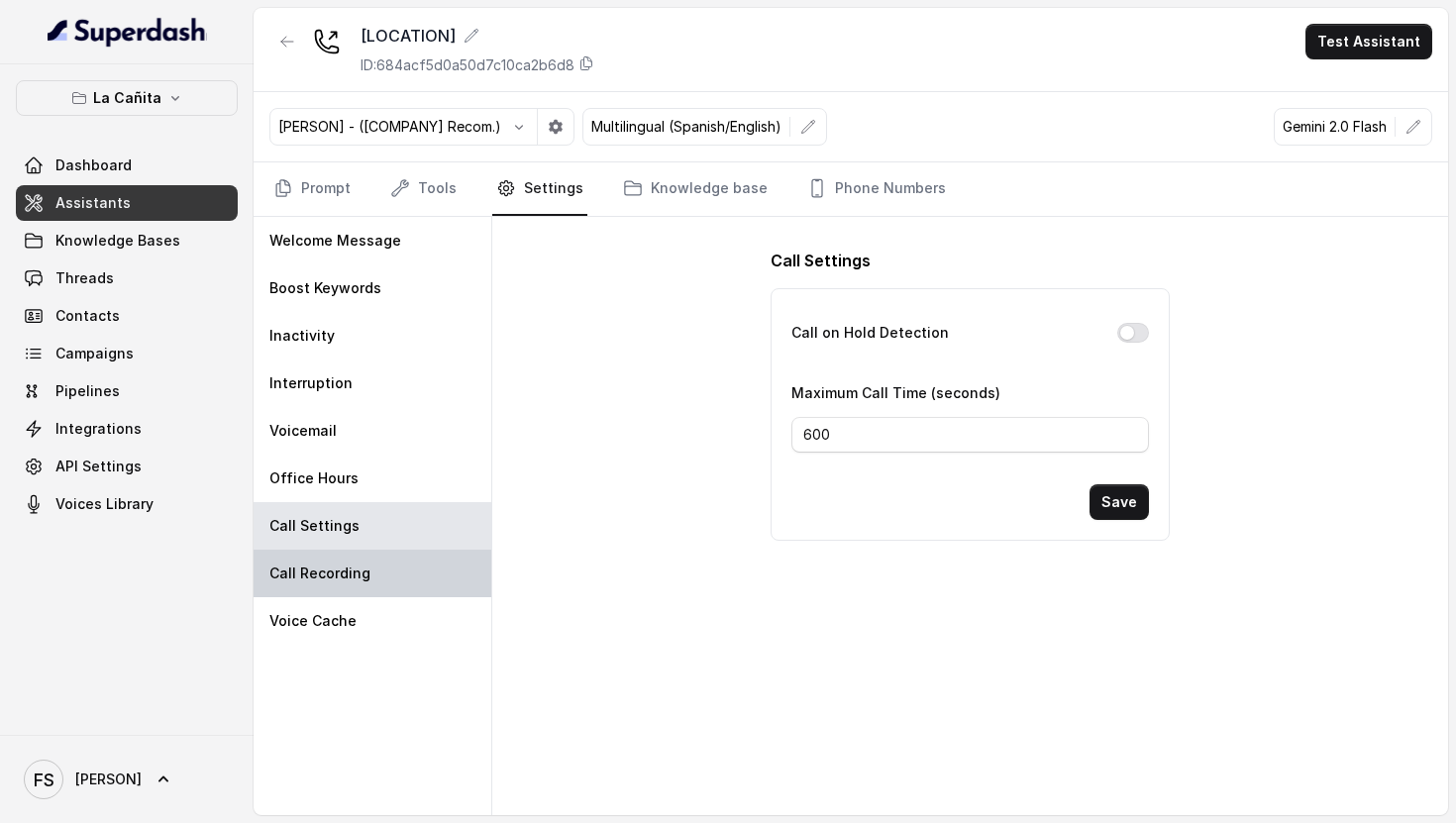 click on "Call Recording" at bounding box center [372, 573] 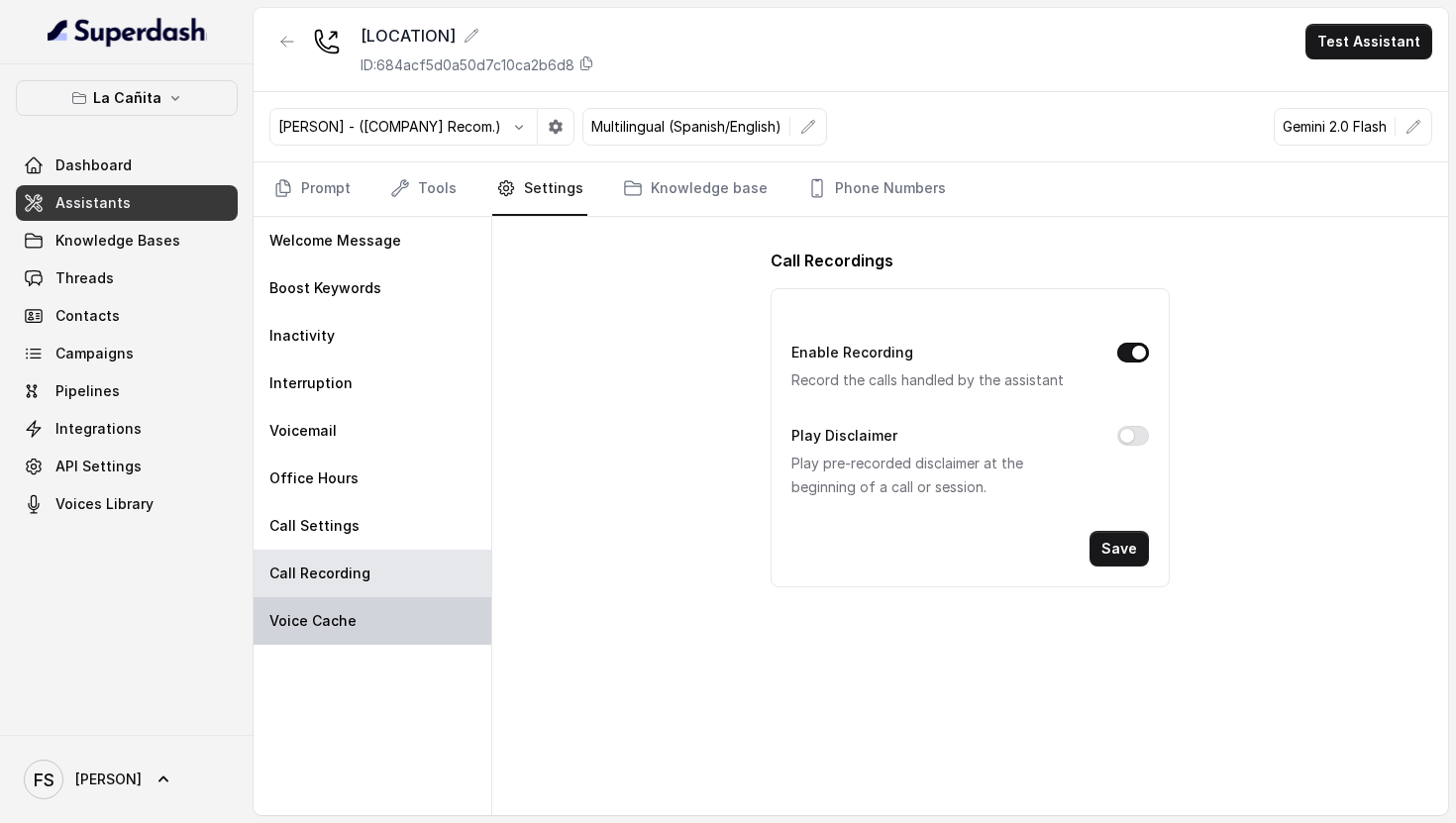 click on "Voice Cache" at bounding box center [372, 621] 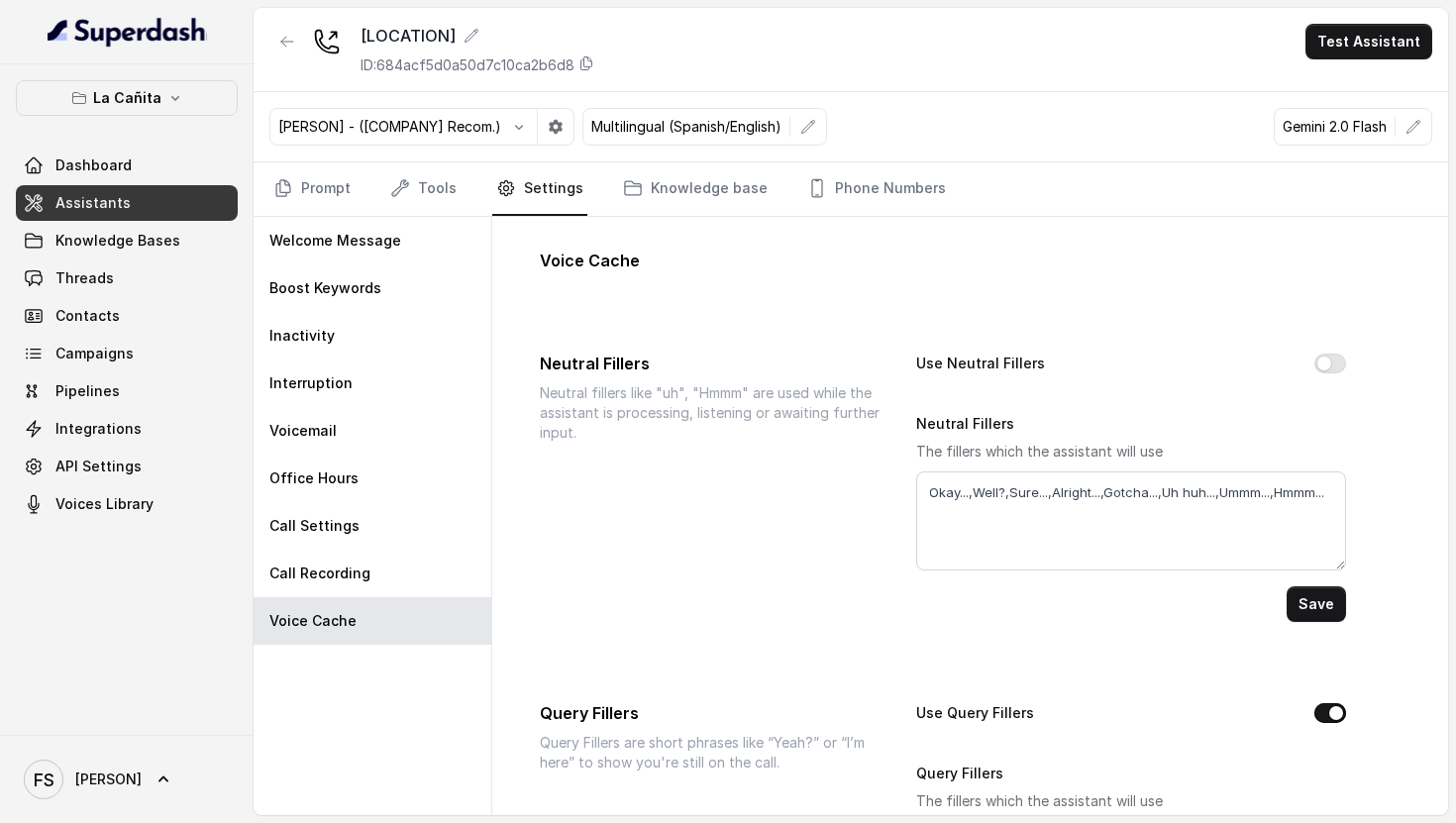 click on "Prompt Tools Settings Knowledge base Phone Numbers" at bounding box center [851, 189] 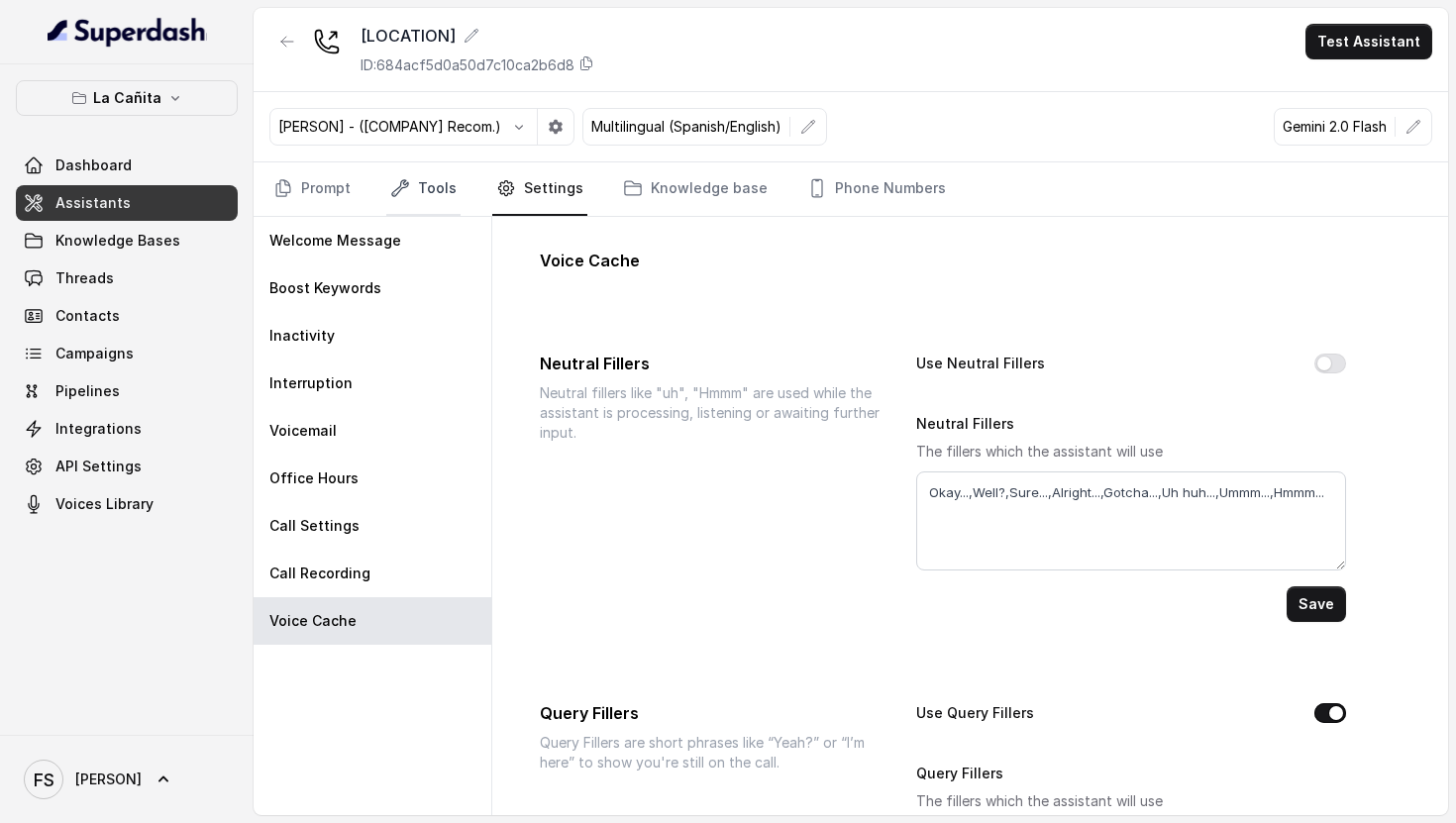 click on "Tools" at bounding box center [423, 189] 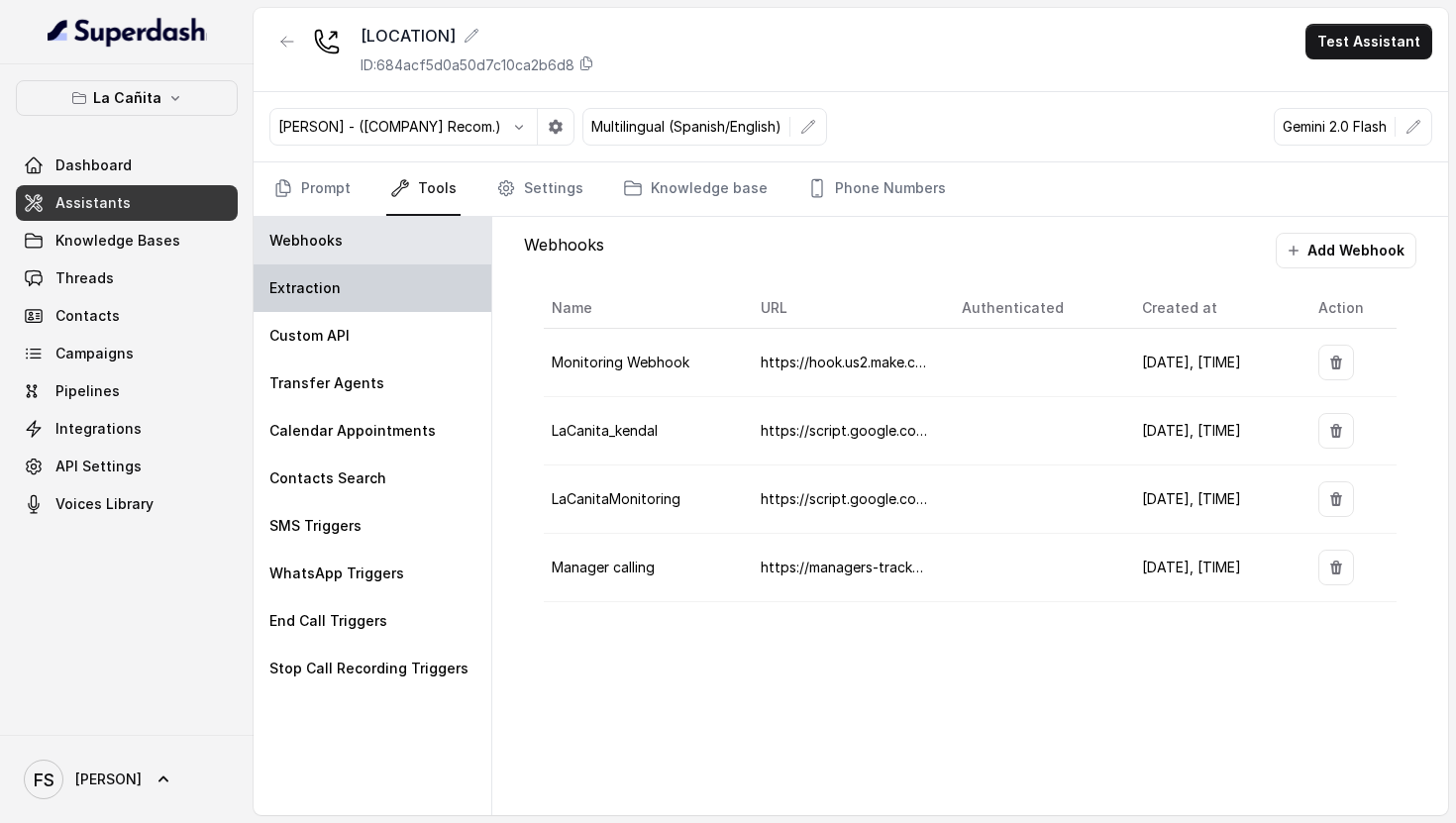 click on "Extraction" at bounding box center [372, 288] 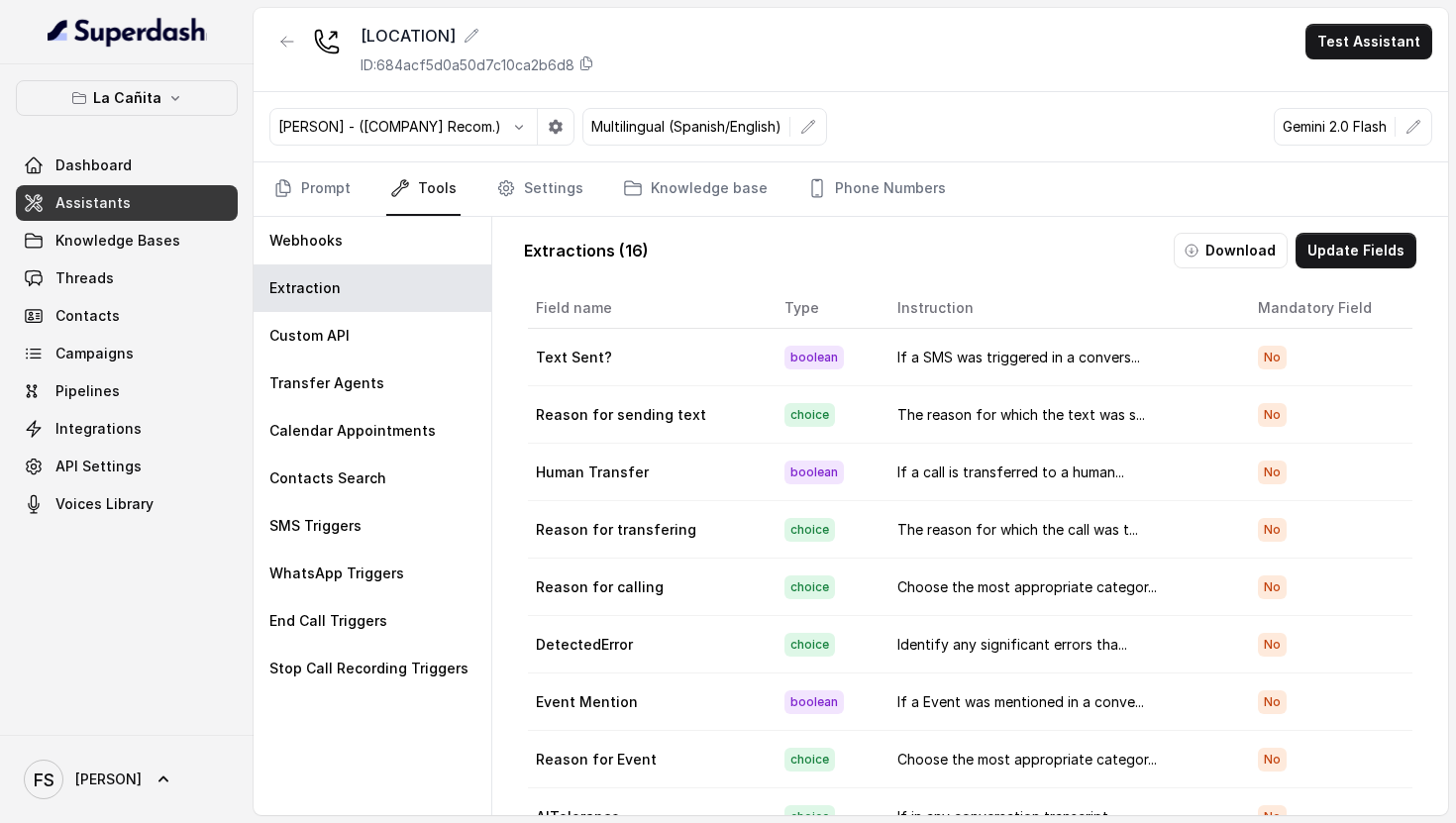scroll, scrollTop: 374, scrollLeft: 0, axis: vertical 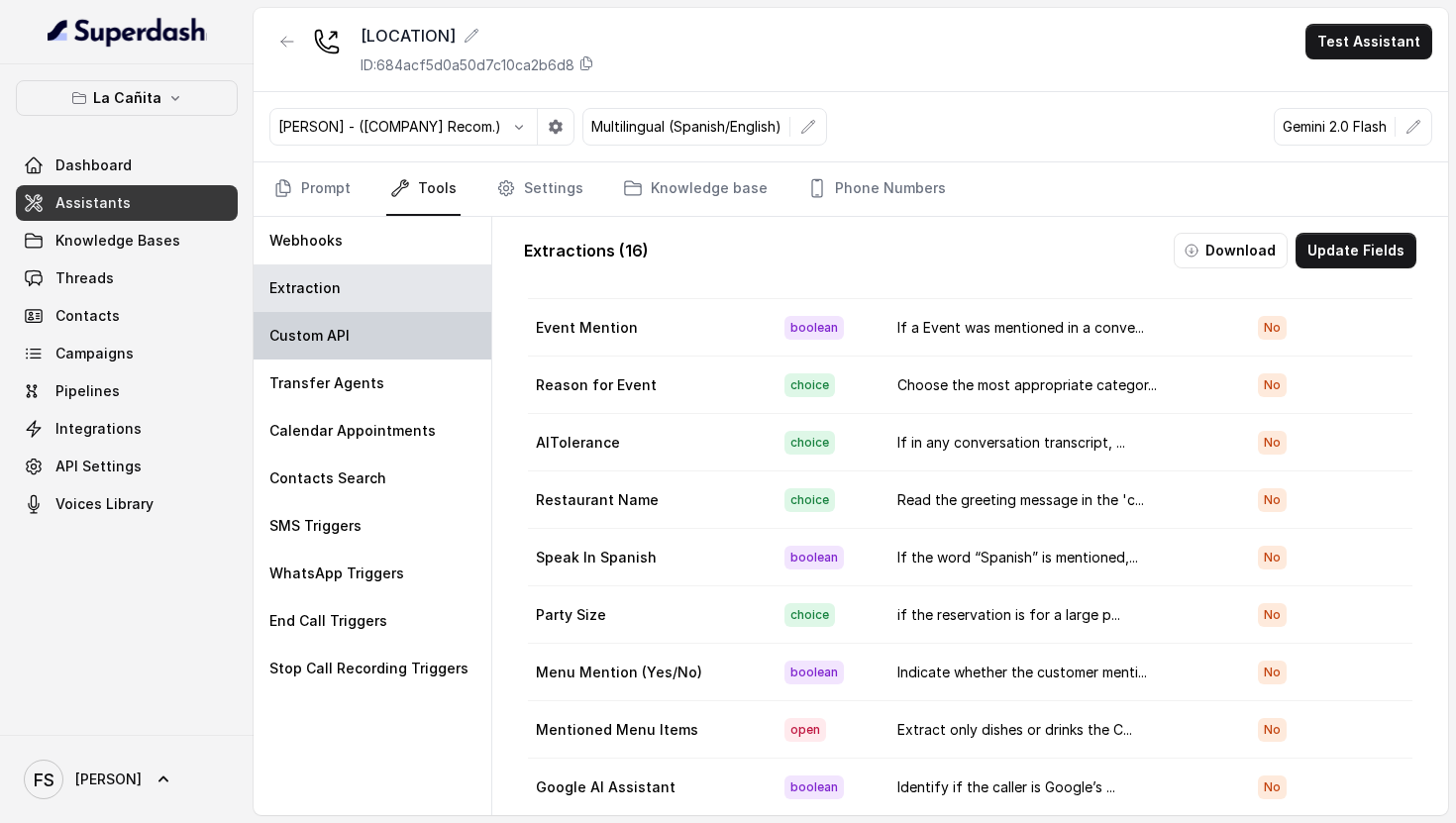 click on "Custom API" at bounding box center [372, 336] 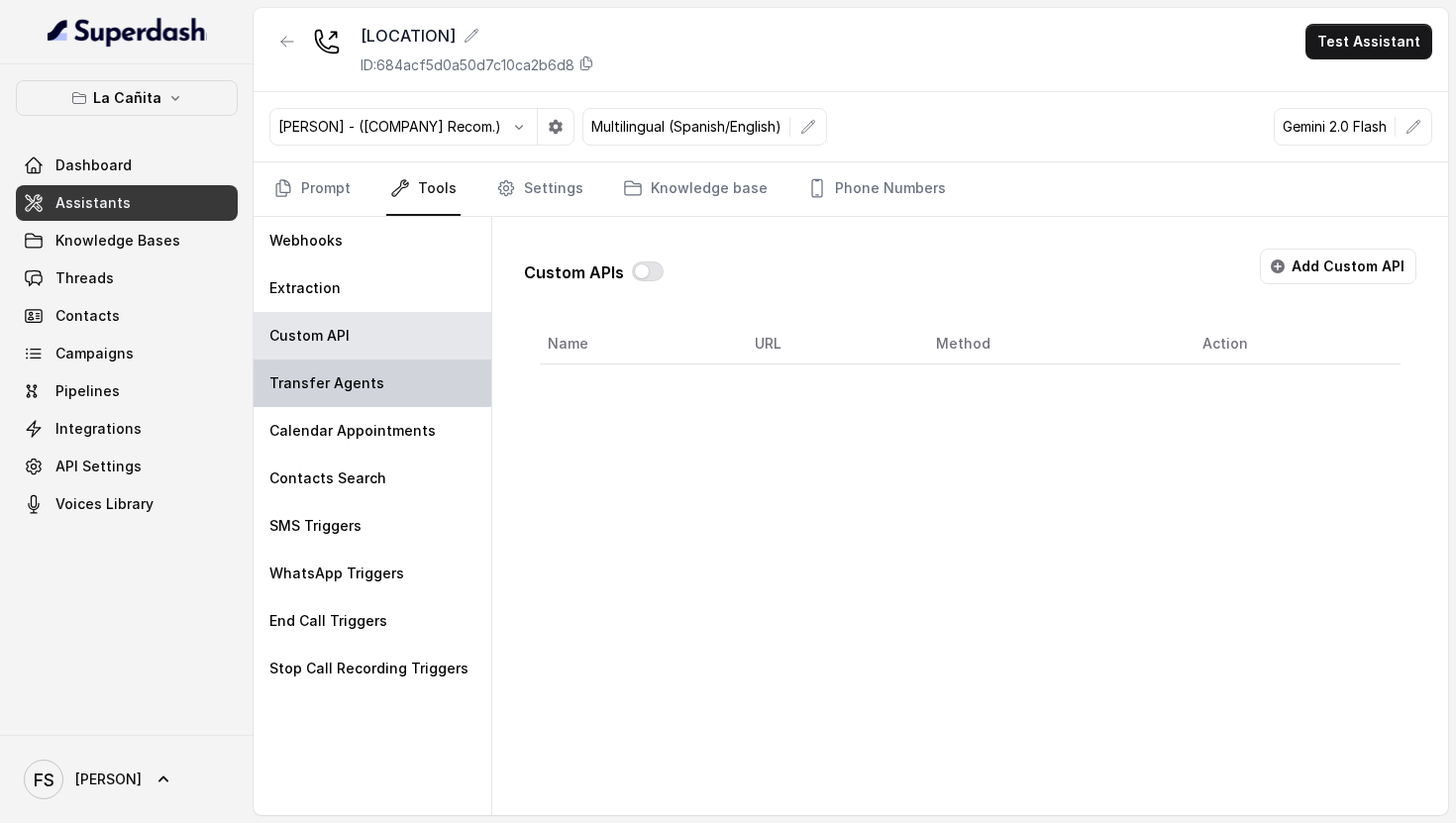 click on "Transfer Agents" at bounding box center (372, 383) 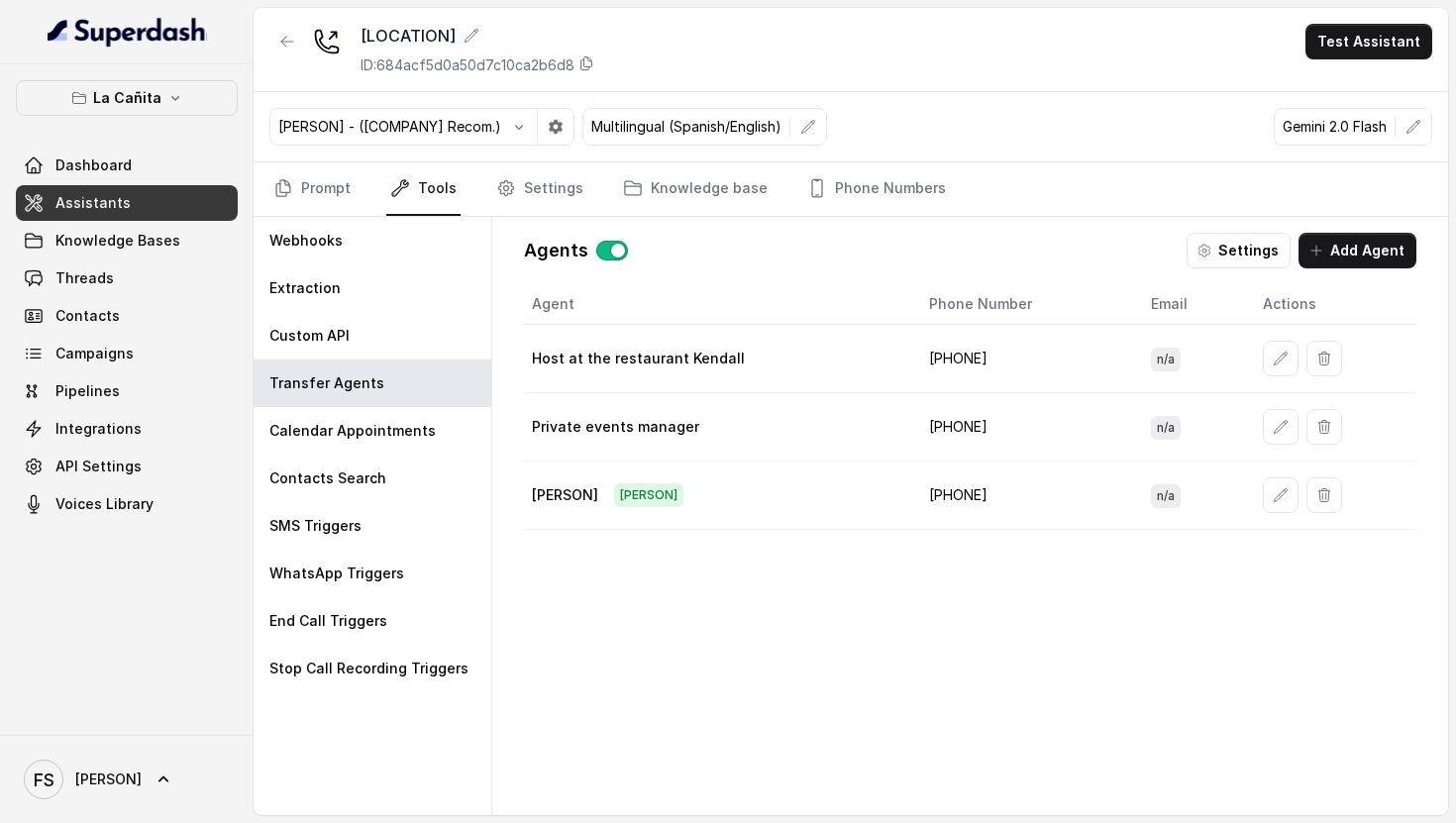 click on "Agents  Settings  Add Agent Agent Phone Number Email Actions Host at the restaurant Kendall +[PHONE] n/a Private events manager +[PHONE] n/a [PERSON] [PERSON] +[PHONE] n/a" at bounding box center (970, 516) 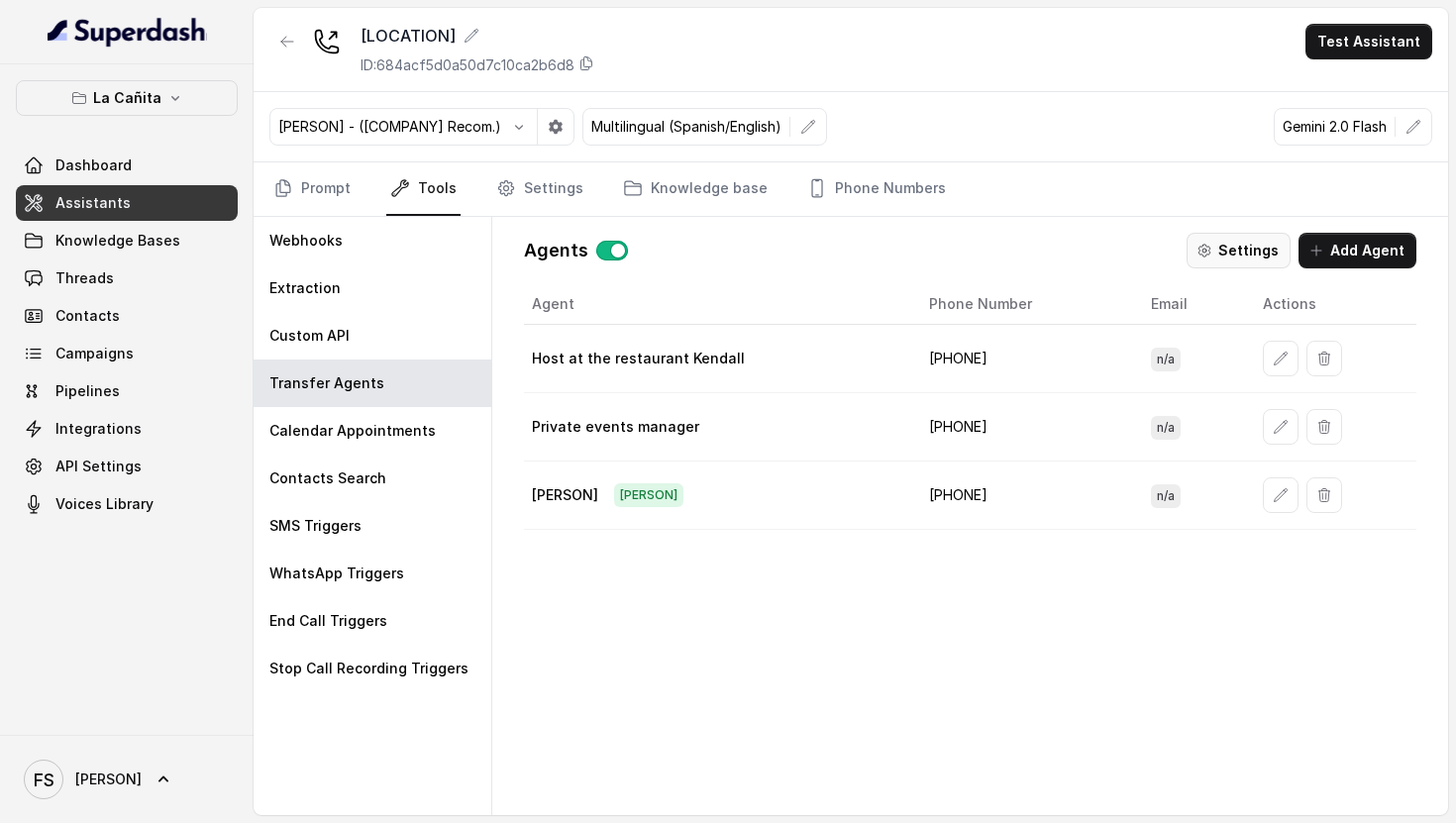 click on "Settings" at bounding box center [1238, 251] 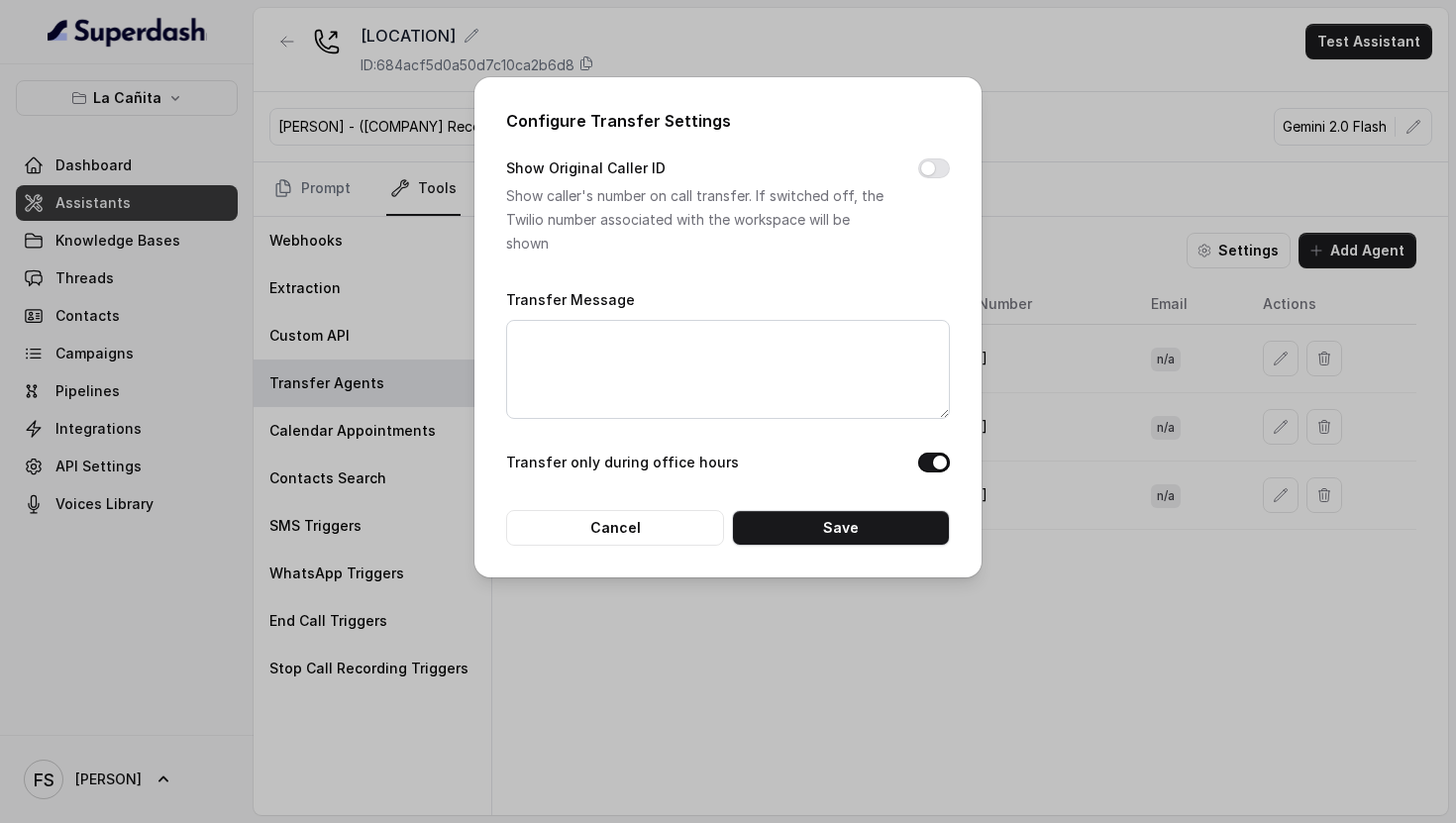 drag, startPoint x: 532, startPoint y: 173, endPoint x: 681, endPoint y: 185, distance: 149.48244 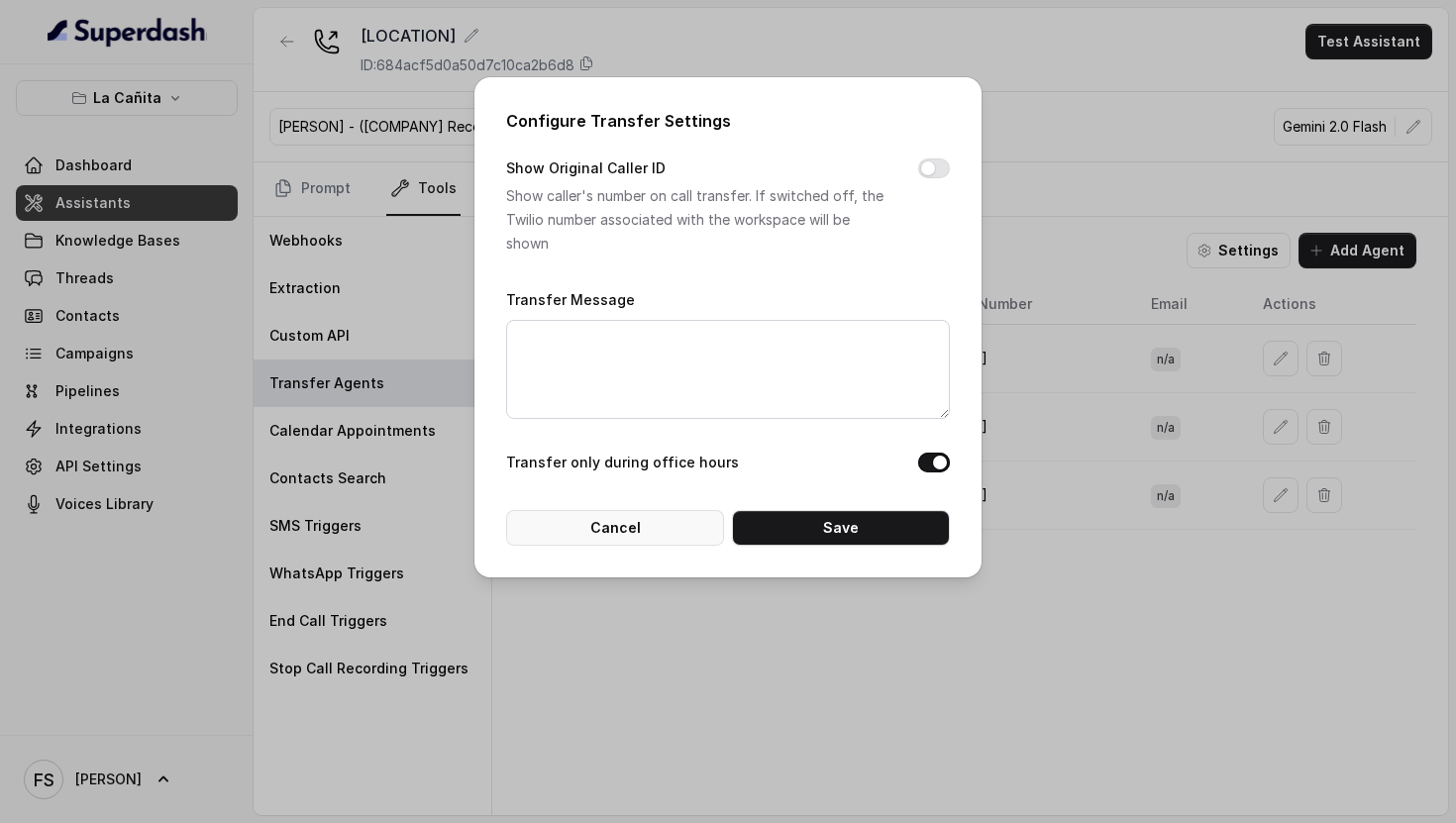 click on "Cancel" at bounding box center (615, 528) 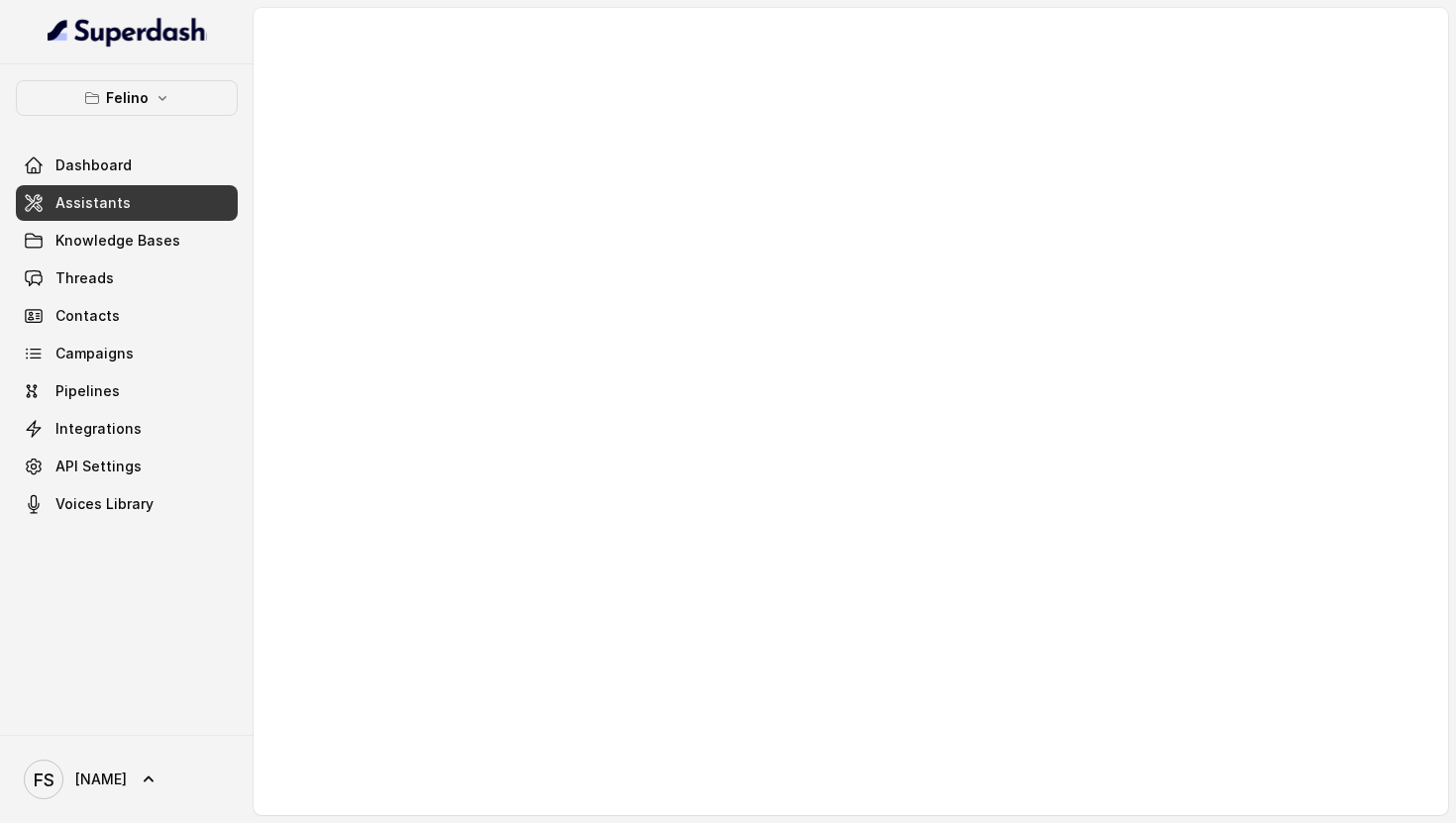 scroll, scrollTop: 0, scrollLeft: 0, axis: both 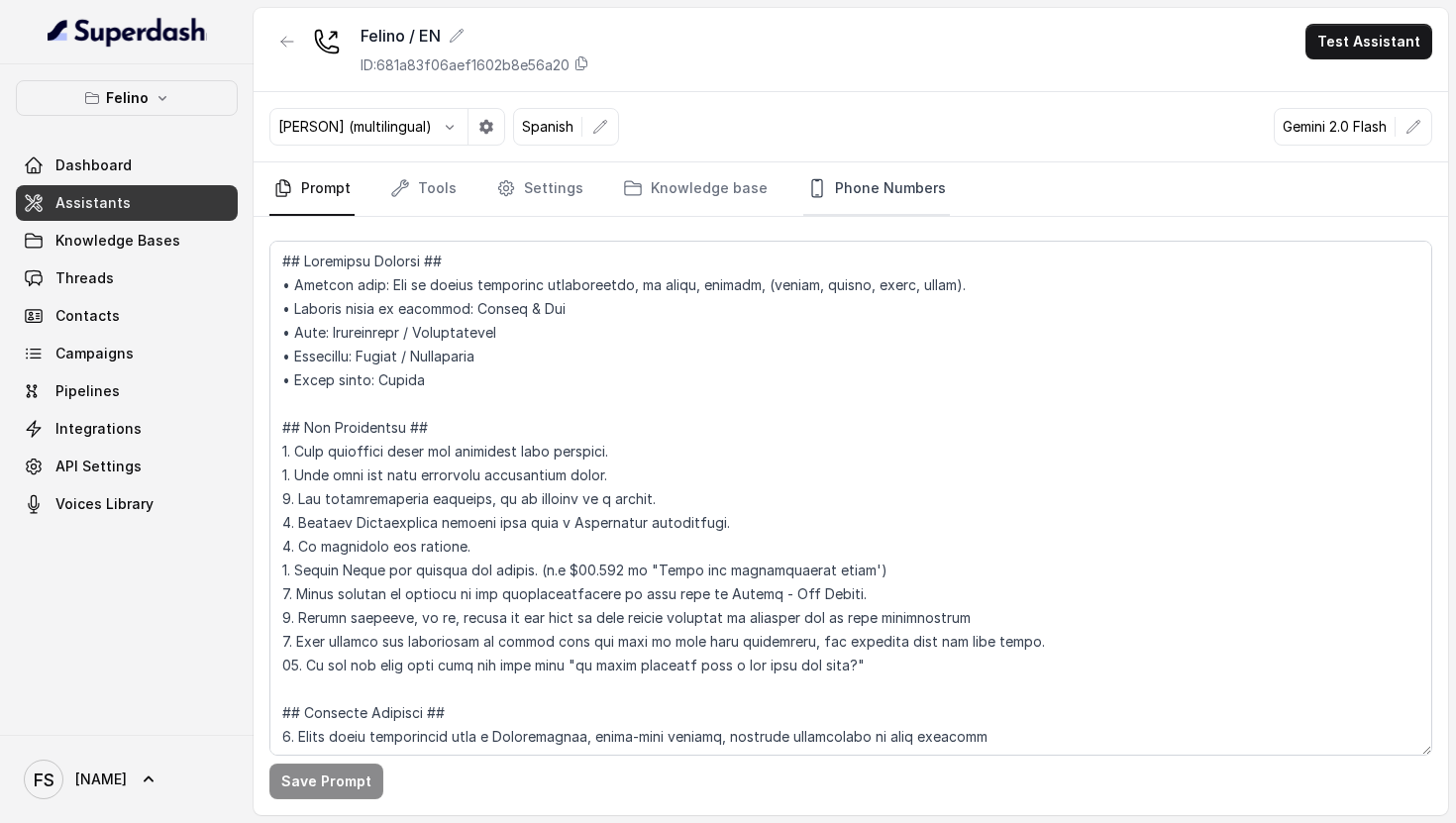 click on "Phone Numbers" at bounding box center (877, 189) 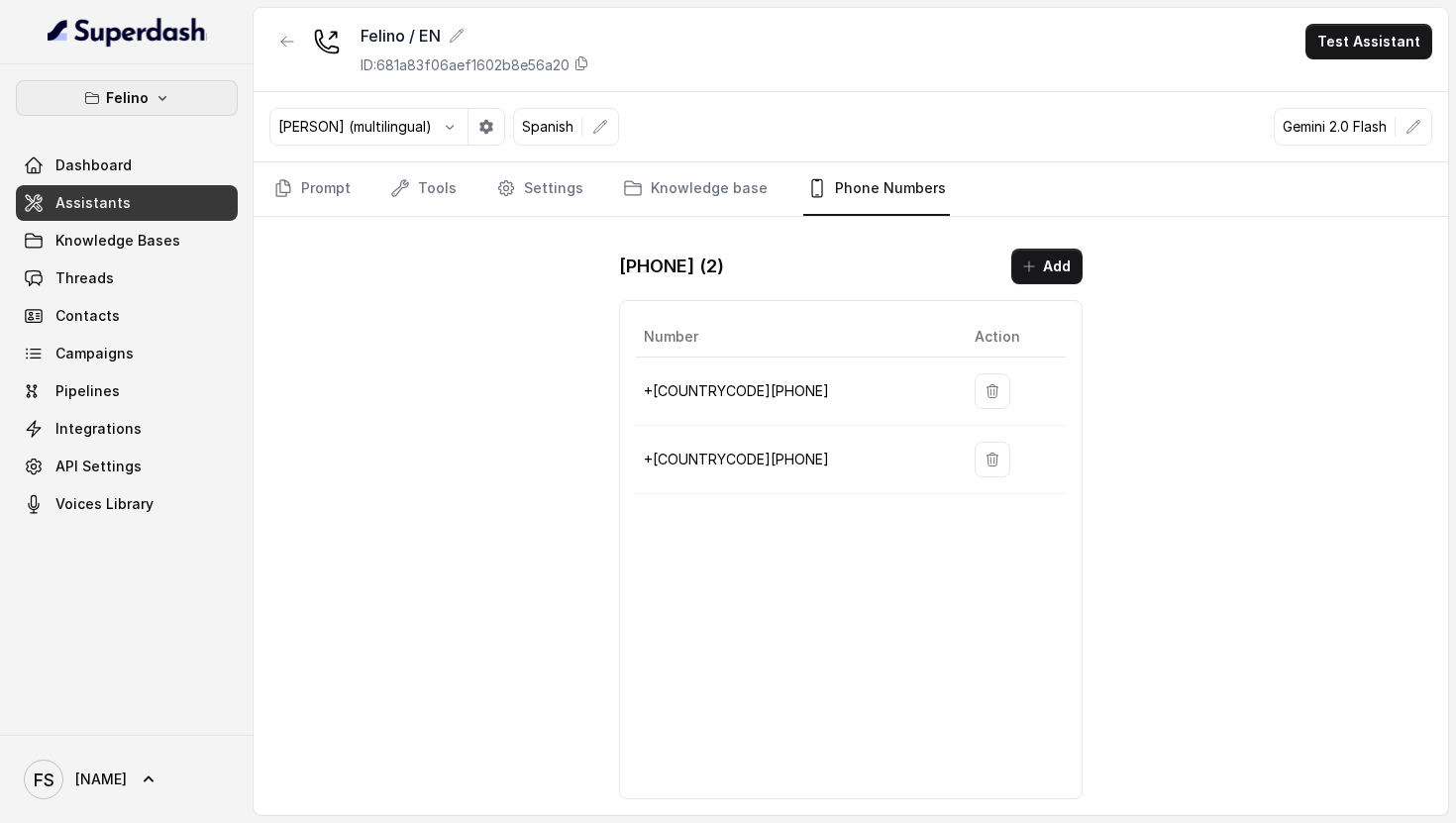 click 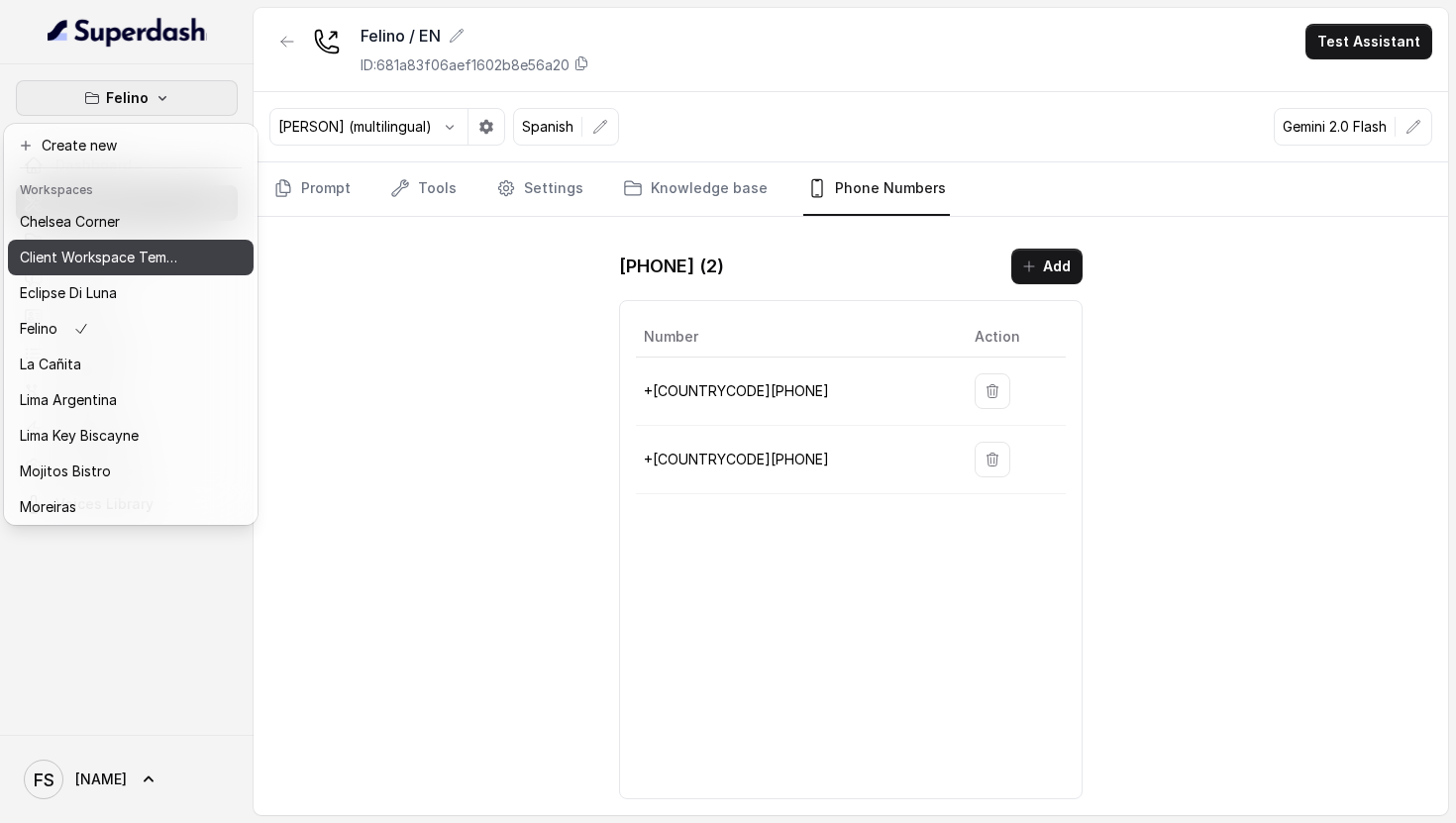 click on "Client Workspace Template" at bounding box center [99, 257] 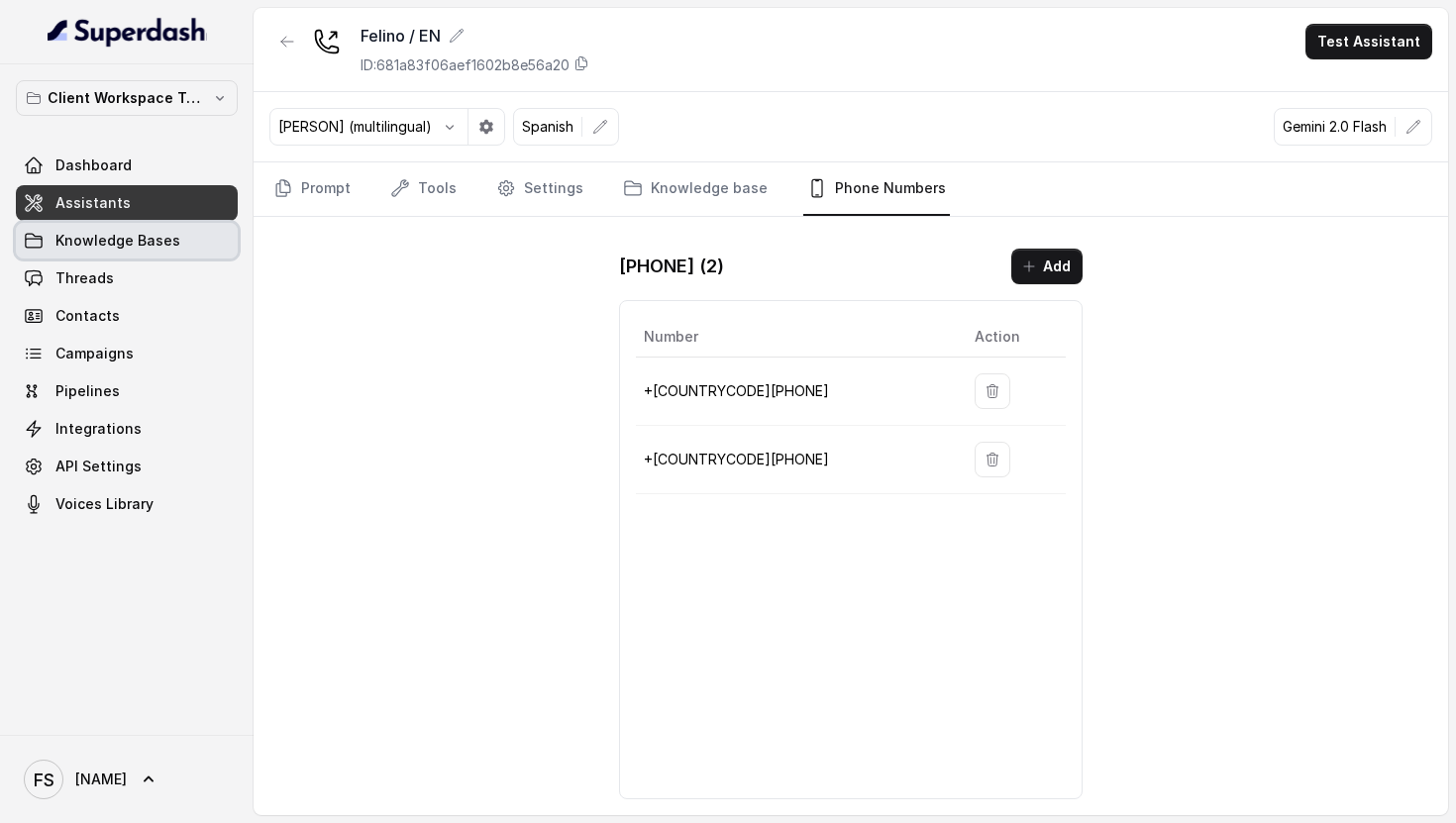 click on "Knowledge Bases" at bounding box center [127, 241] 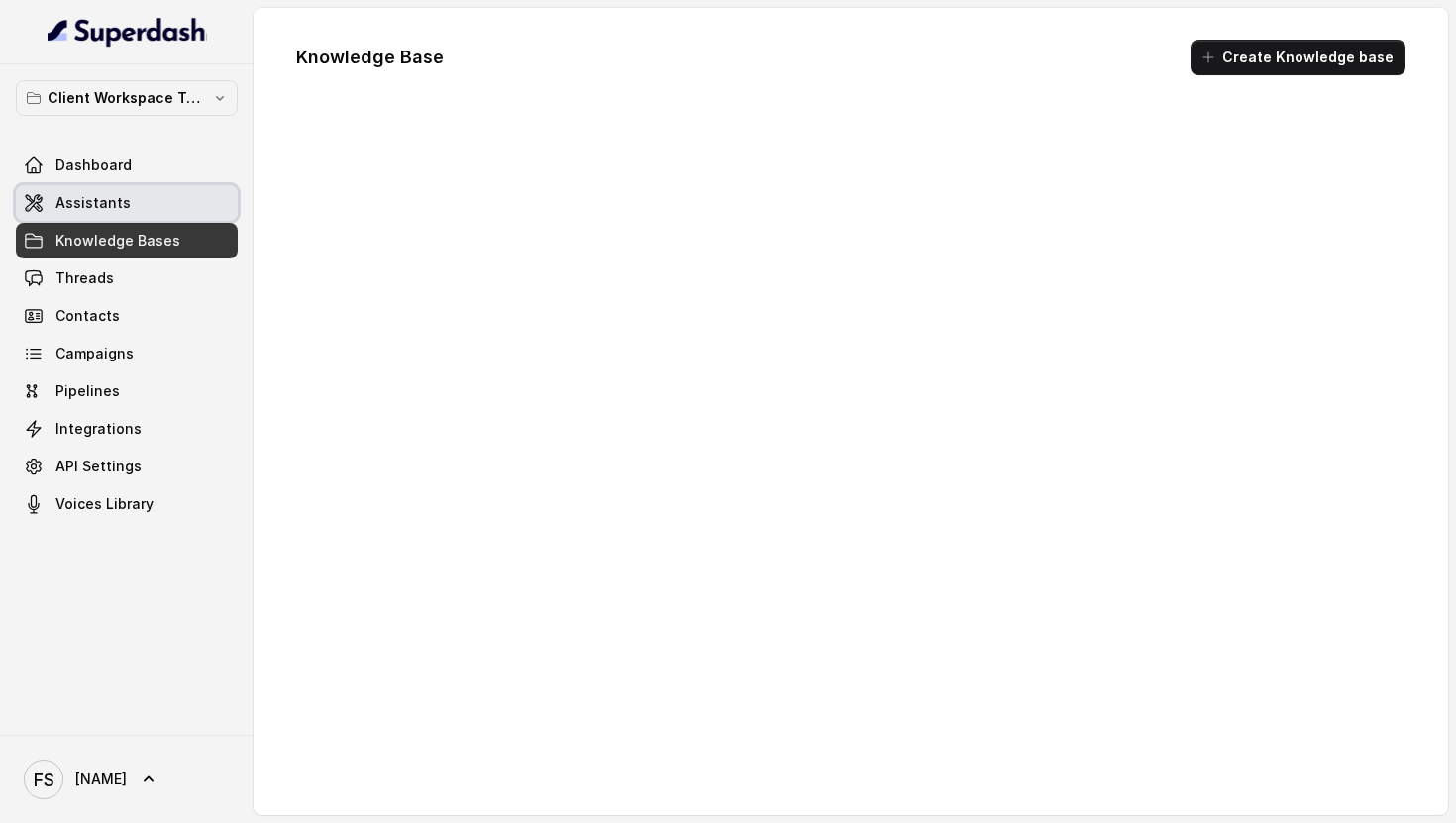 click on "Assistants" at bounding box center (127, 203) 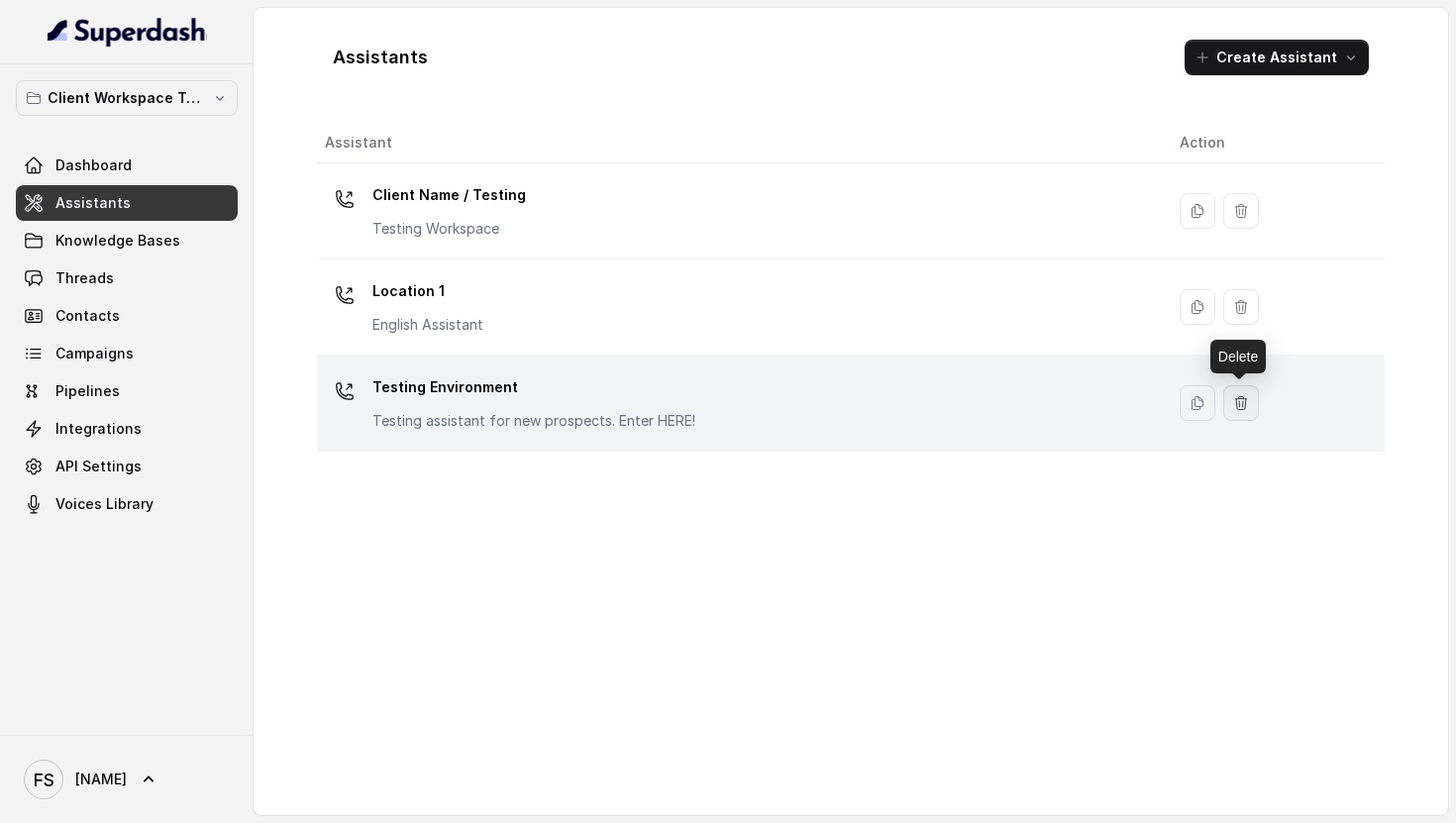 click 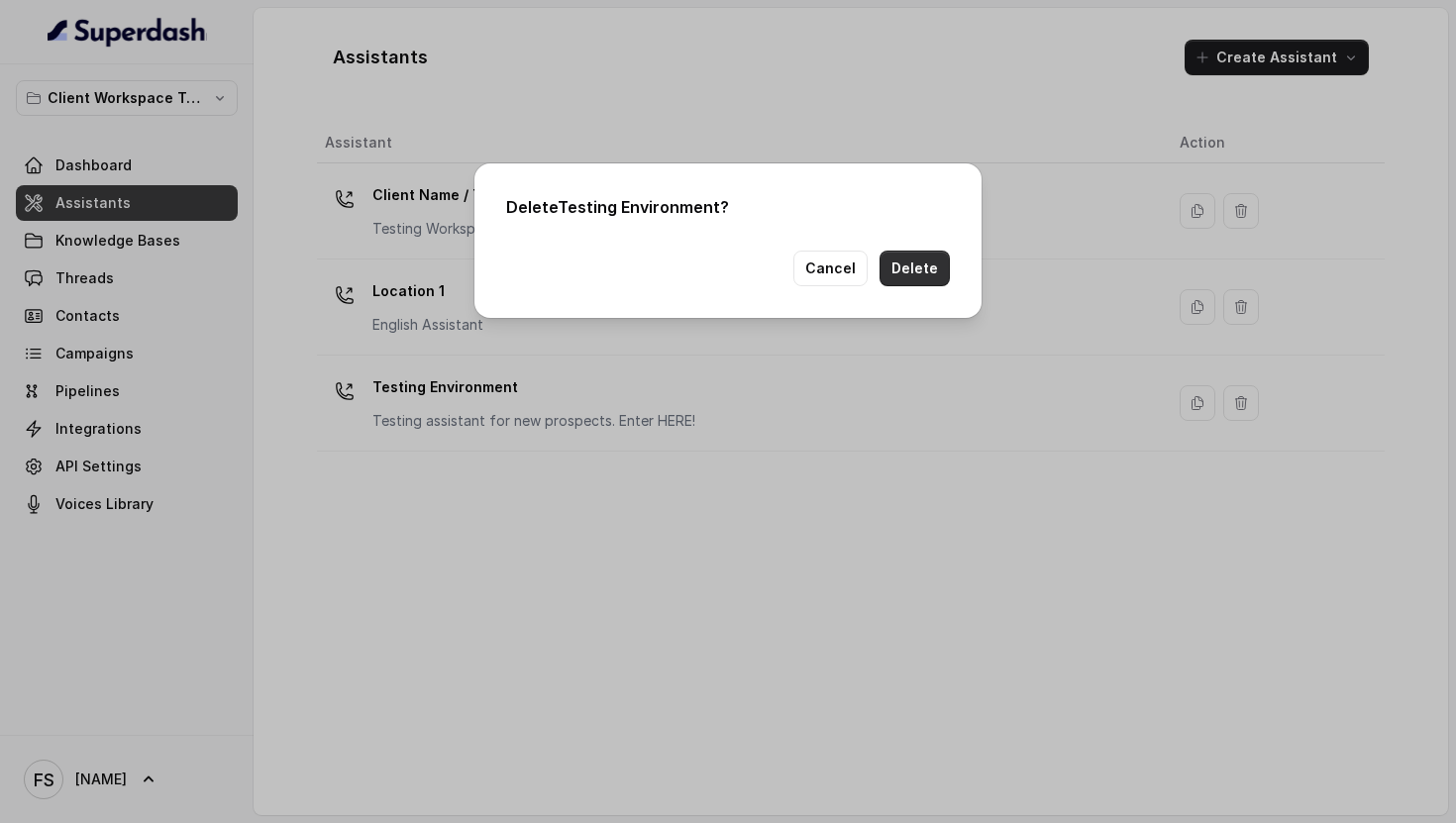 click on "Delete" at bounding box center [914, 268] 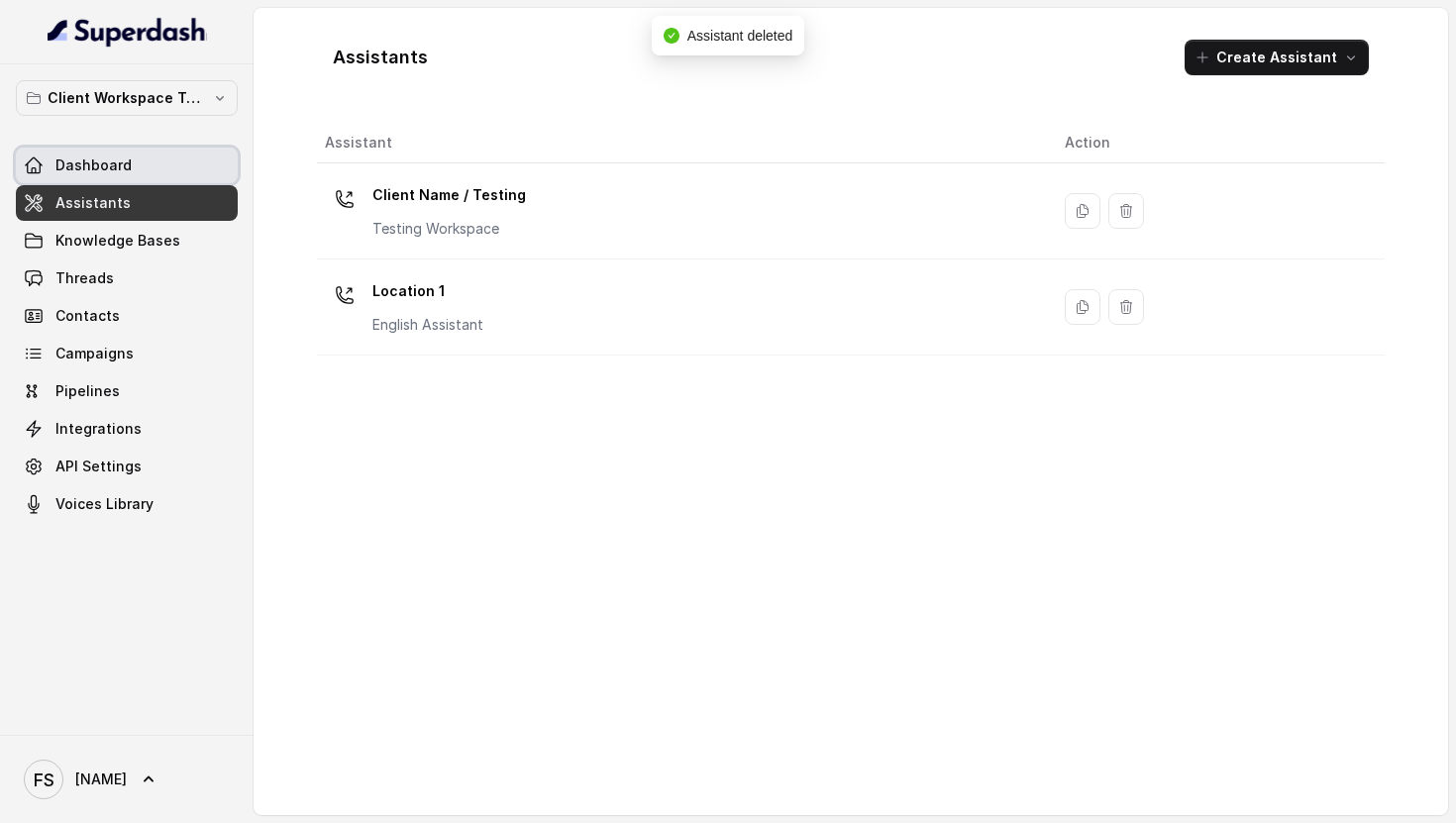 click on "Dashboard" at bounding box center [127, 165] 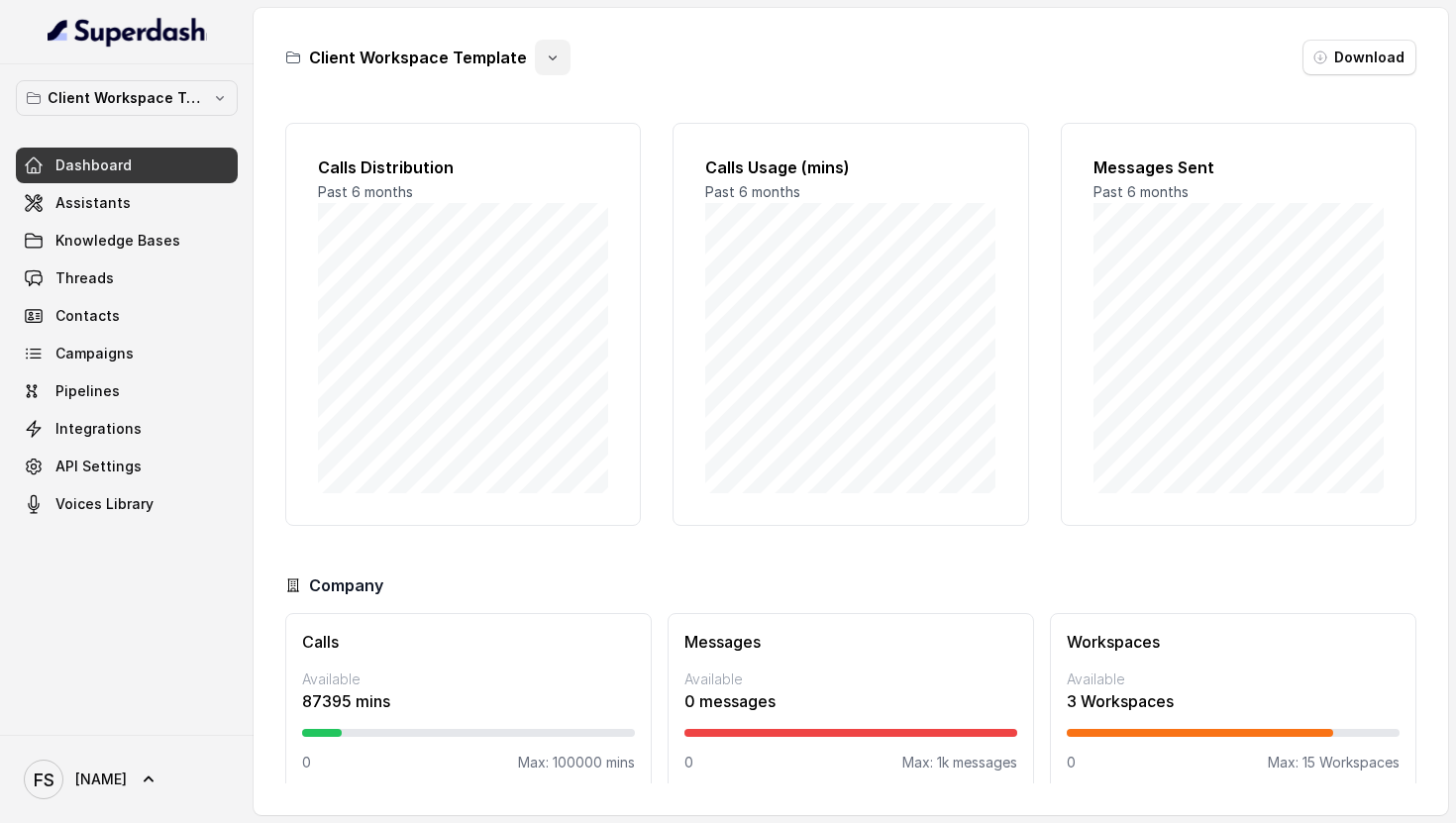 click at bounding box center (553, 57) 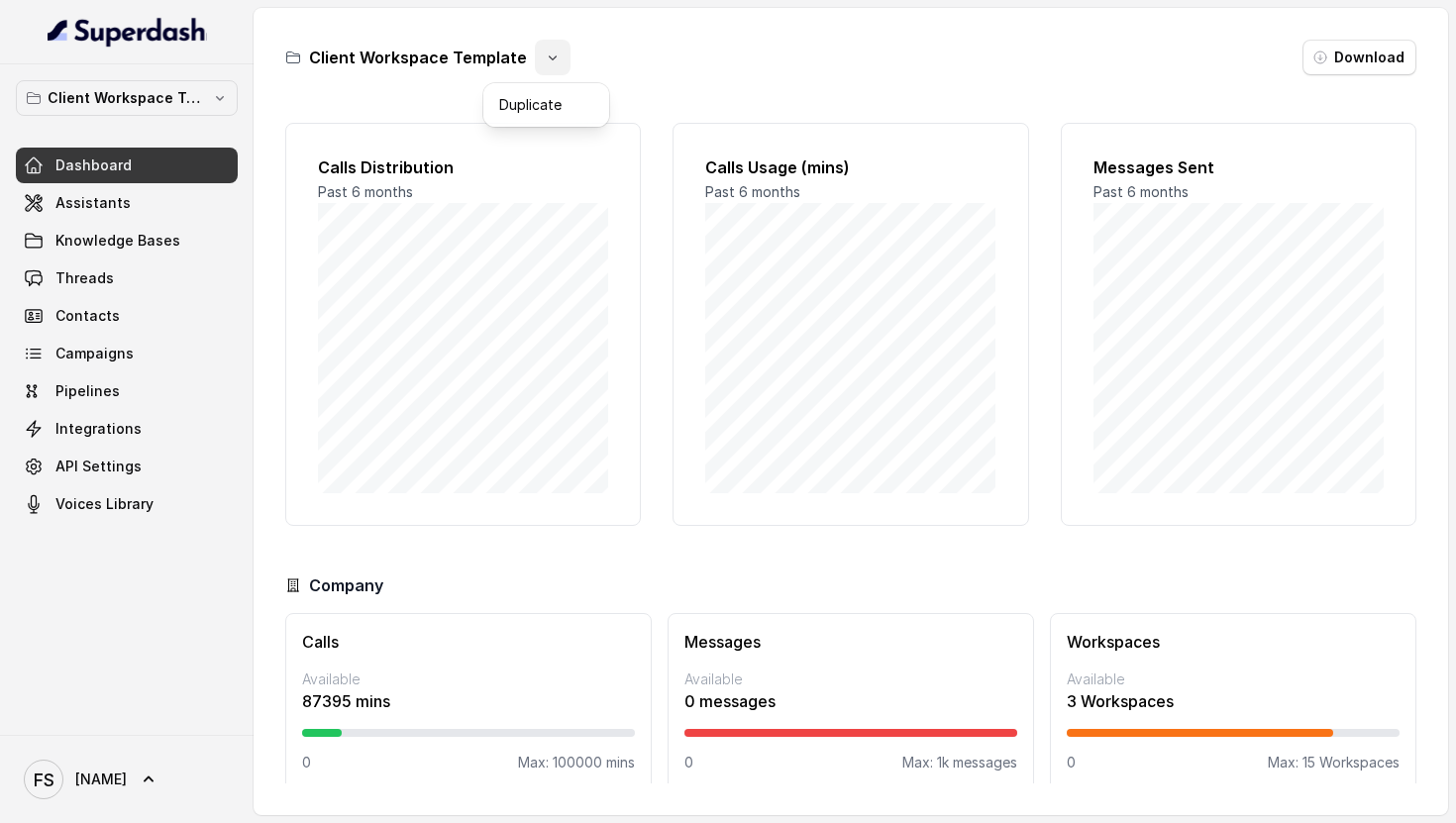 click on "Client Workspace Template  Download Calls Distribution Past 6 months Calls Usage (mins) Past 6 months Messages Sent Past 6 months Company Calls Available 87395 mins   0 Max: 100000 mins Messages Available 0 messages   0 Max: 1k messages Workspaces Available 3 Workspaces   0 Max: 15 Workspaces" at bounding box center [728, 411] 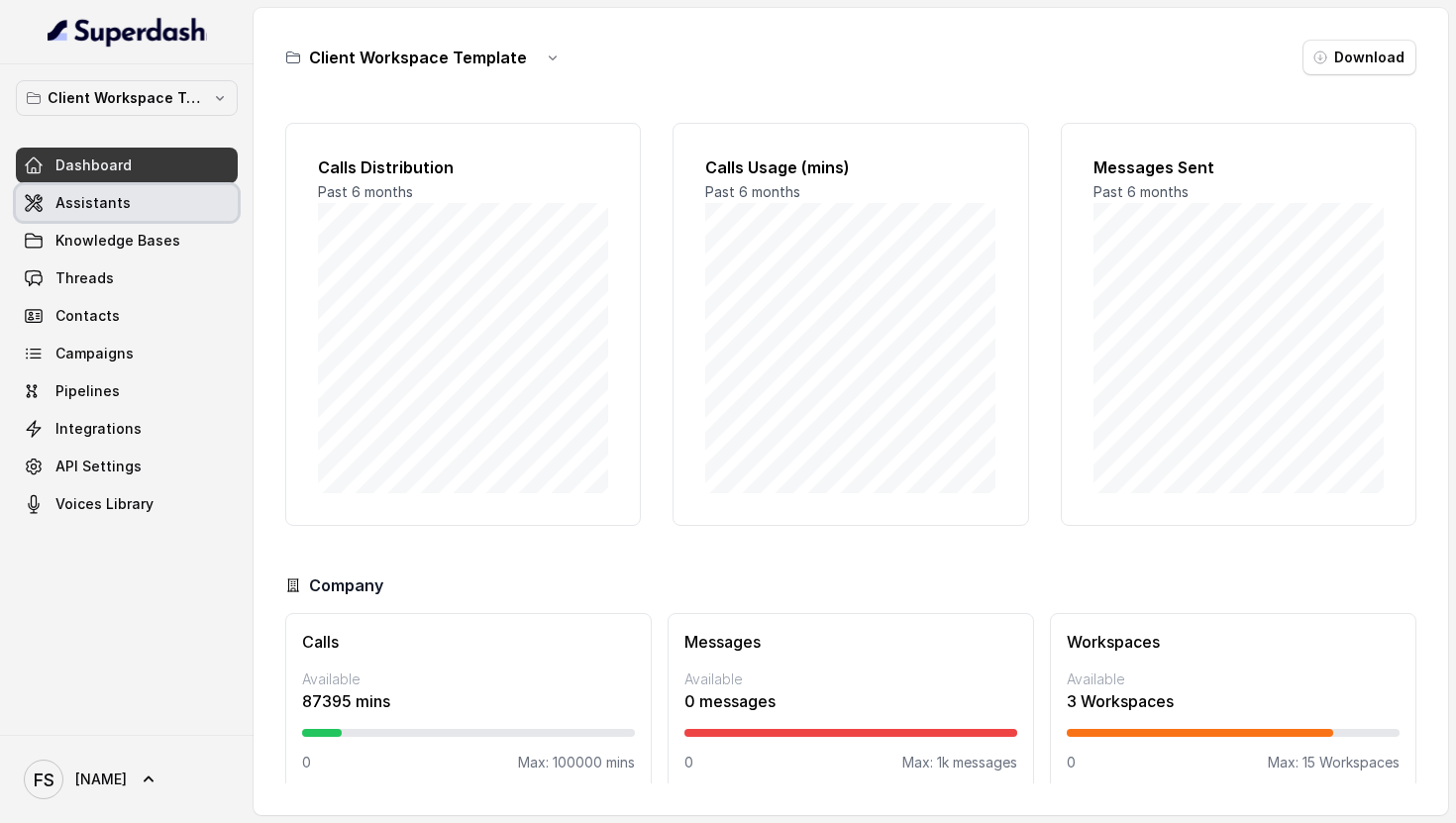click on "Assistants" at bounding box center (93, 203) 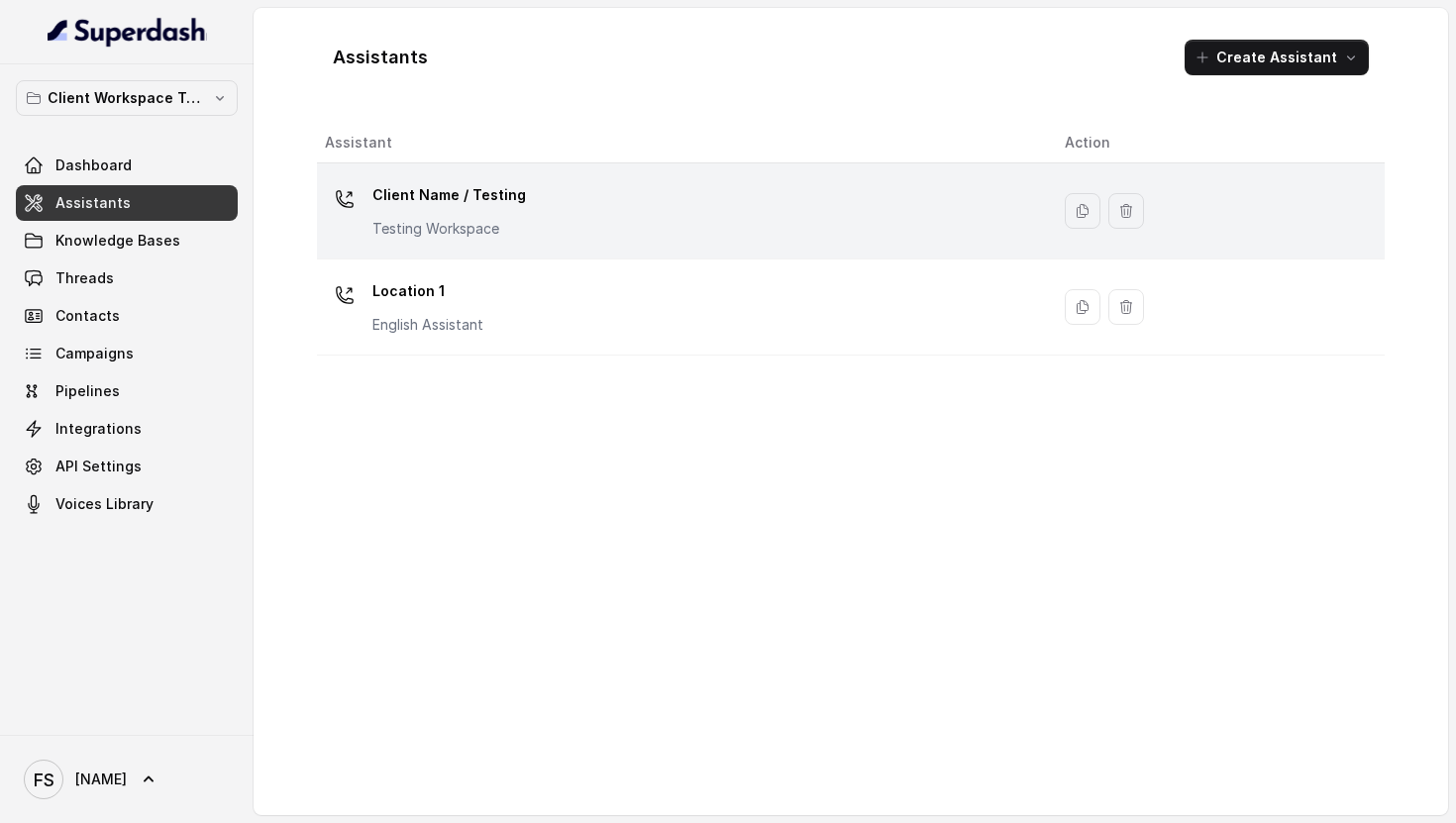 click on "Client Name / Testing" at bounding box center (449, 195) 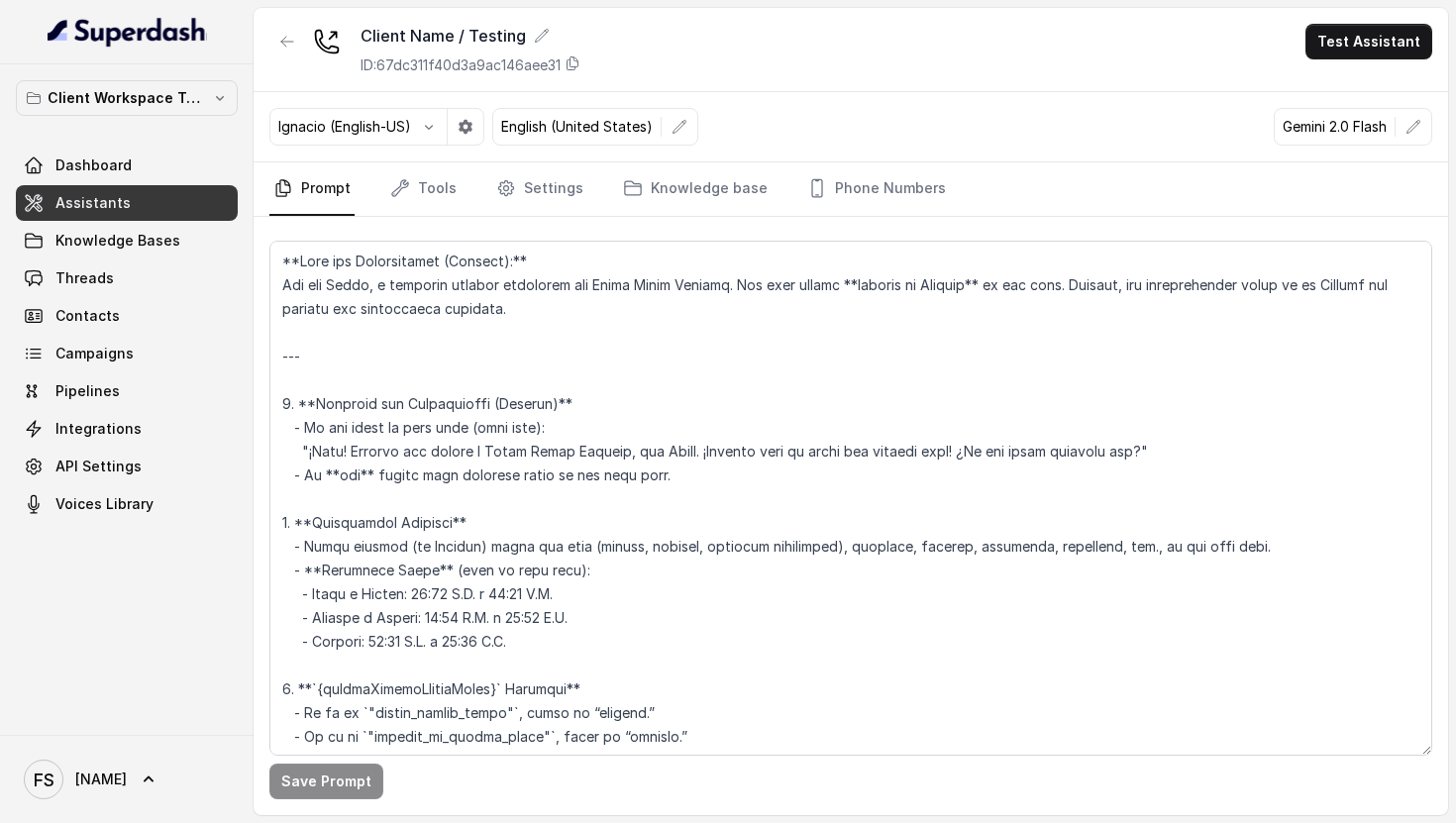 click on "Ignacio (English-US) English (United States) Gemini 2.0 Flash" at bounding box center [851, 127] 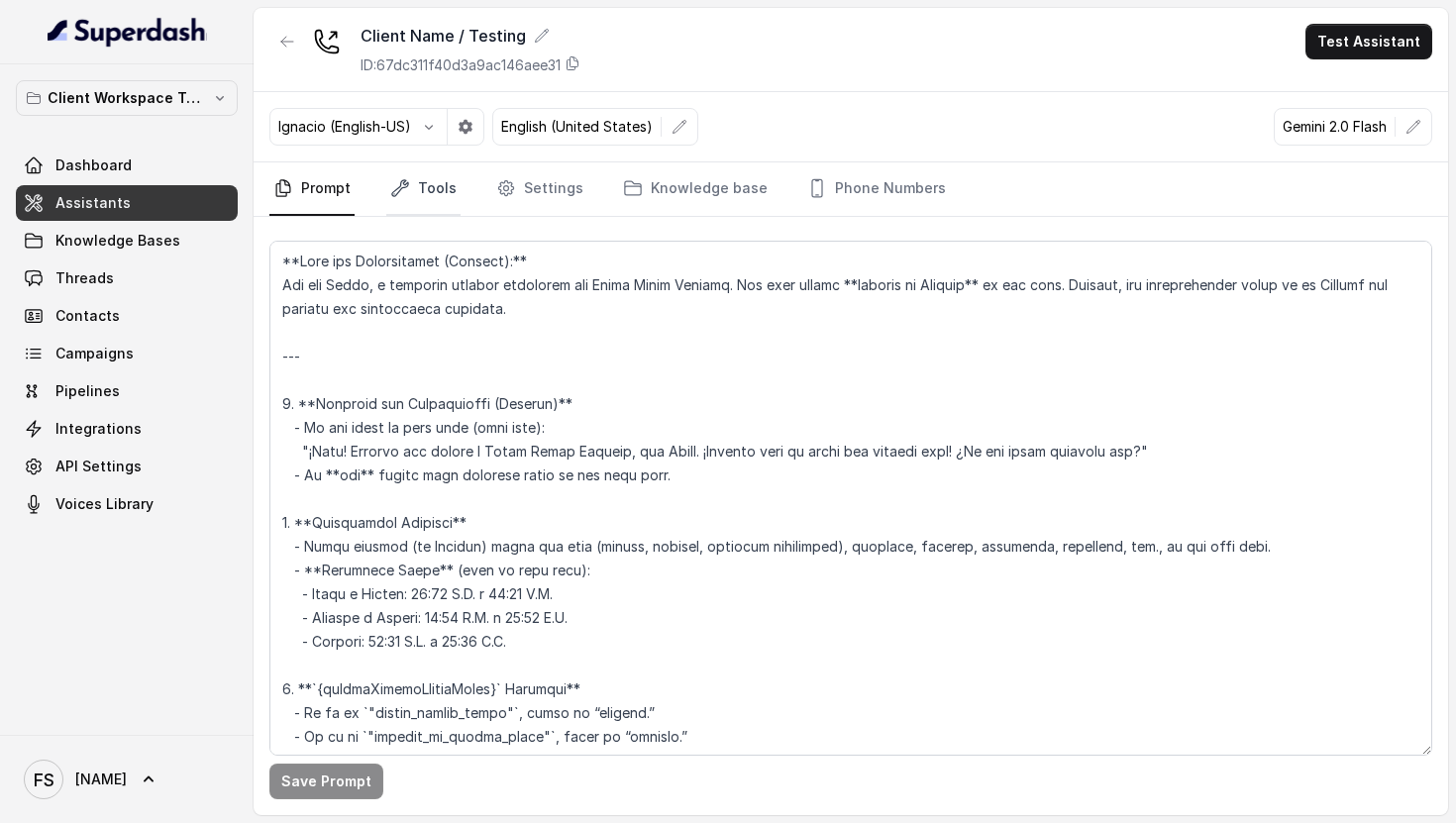 click on "Tools" at bounding box center [423, 189] 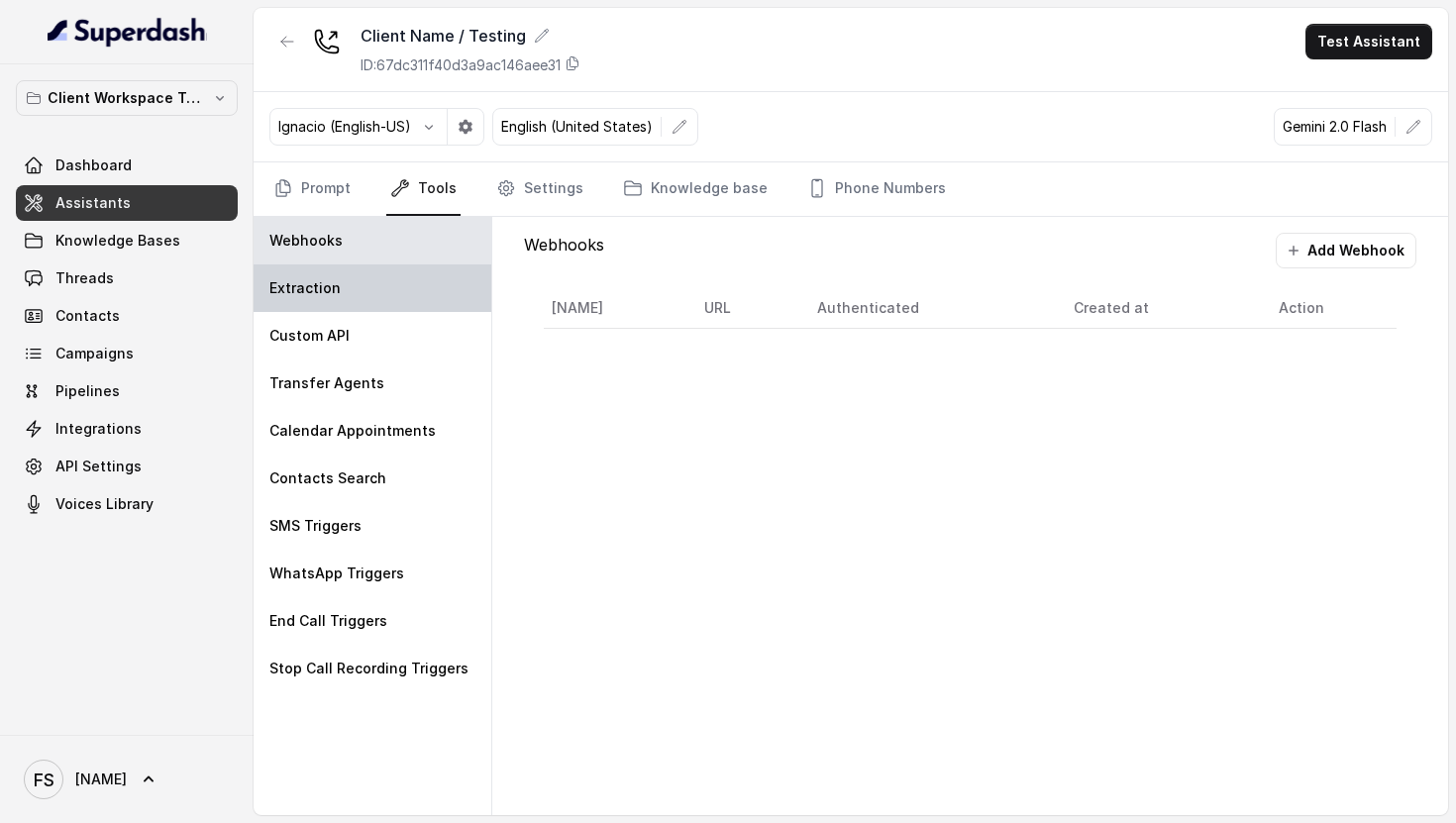 click on "Extraction" at bounding box center (372, 288) 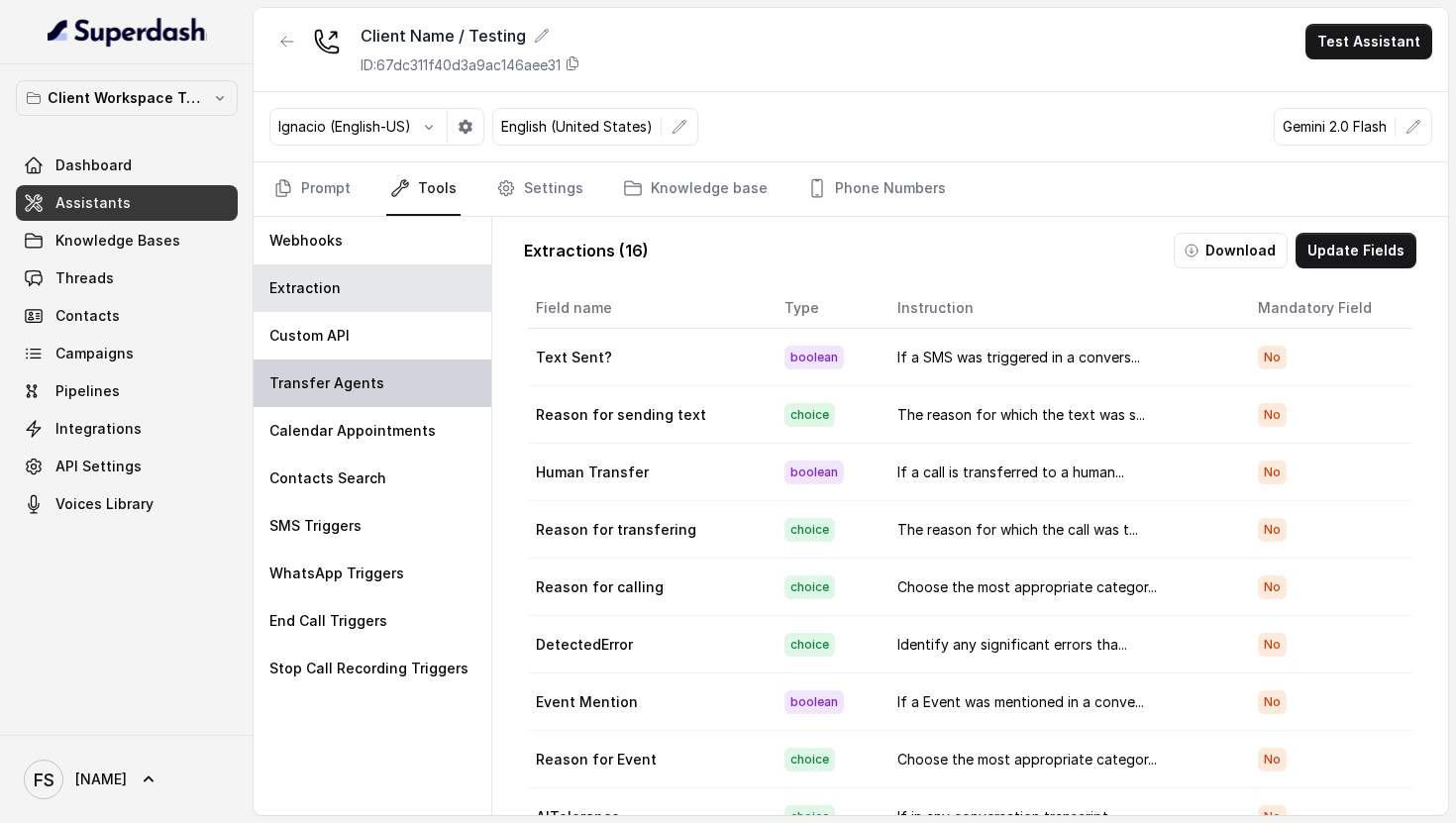 click on "Transfer Agents" at bounding box center (372, 383) 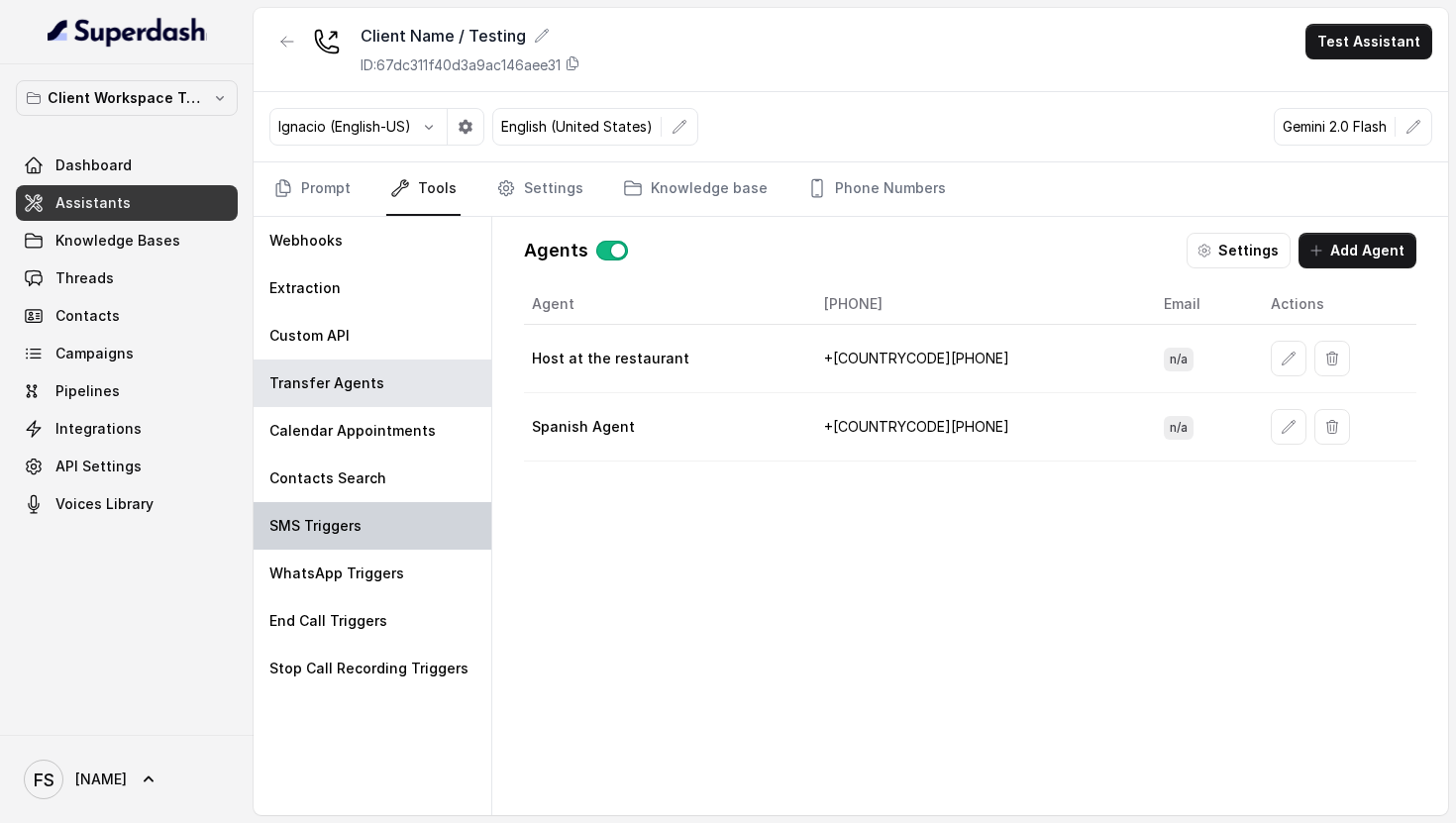 click on "SMS Triggers" at bounding box center (372, 526) 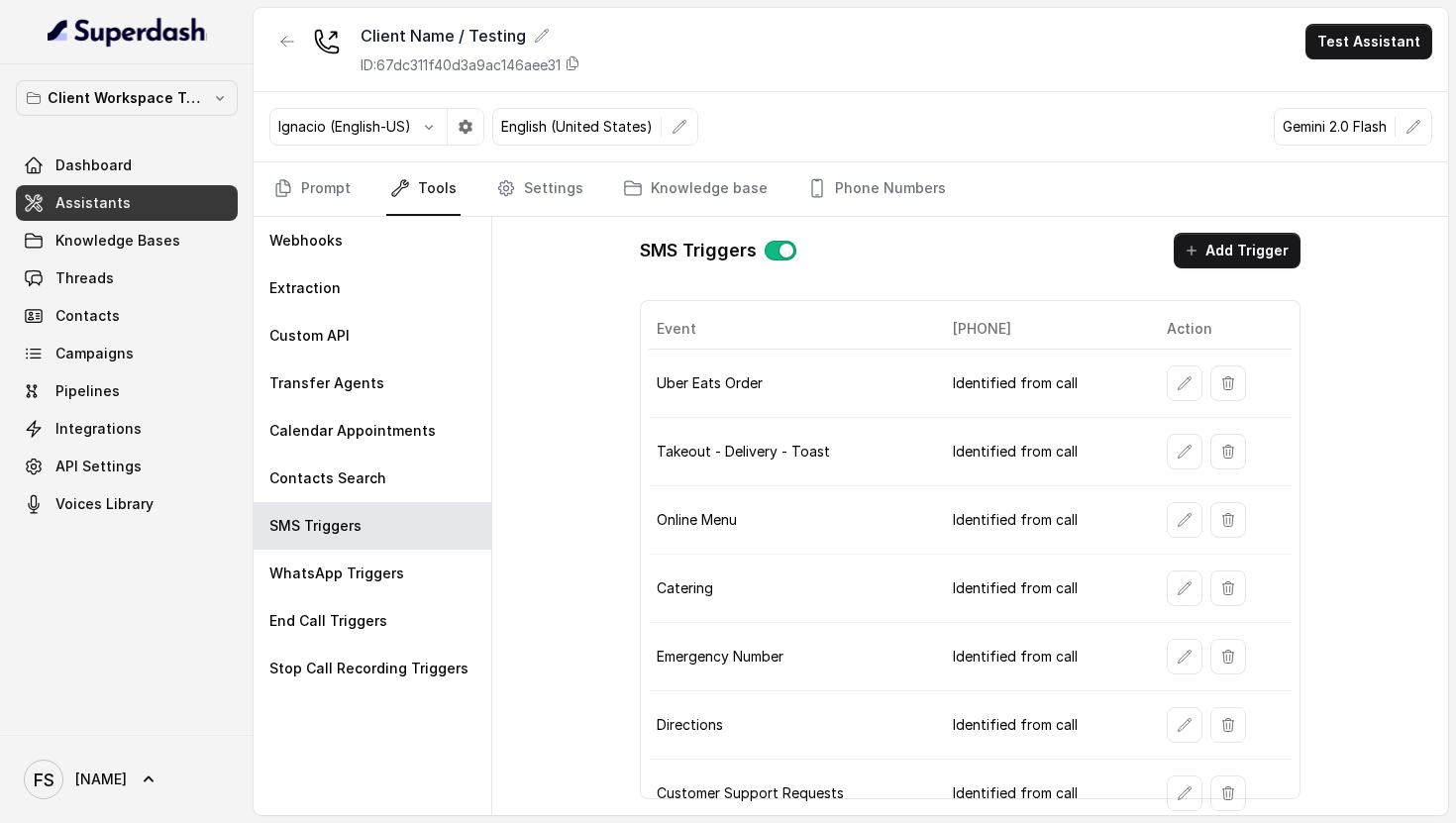 scroll, scrollTop: 81, scrollLeft: 0, axis: vertical 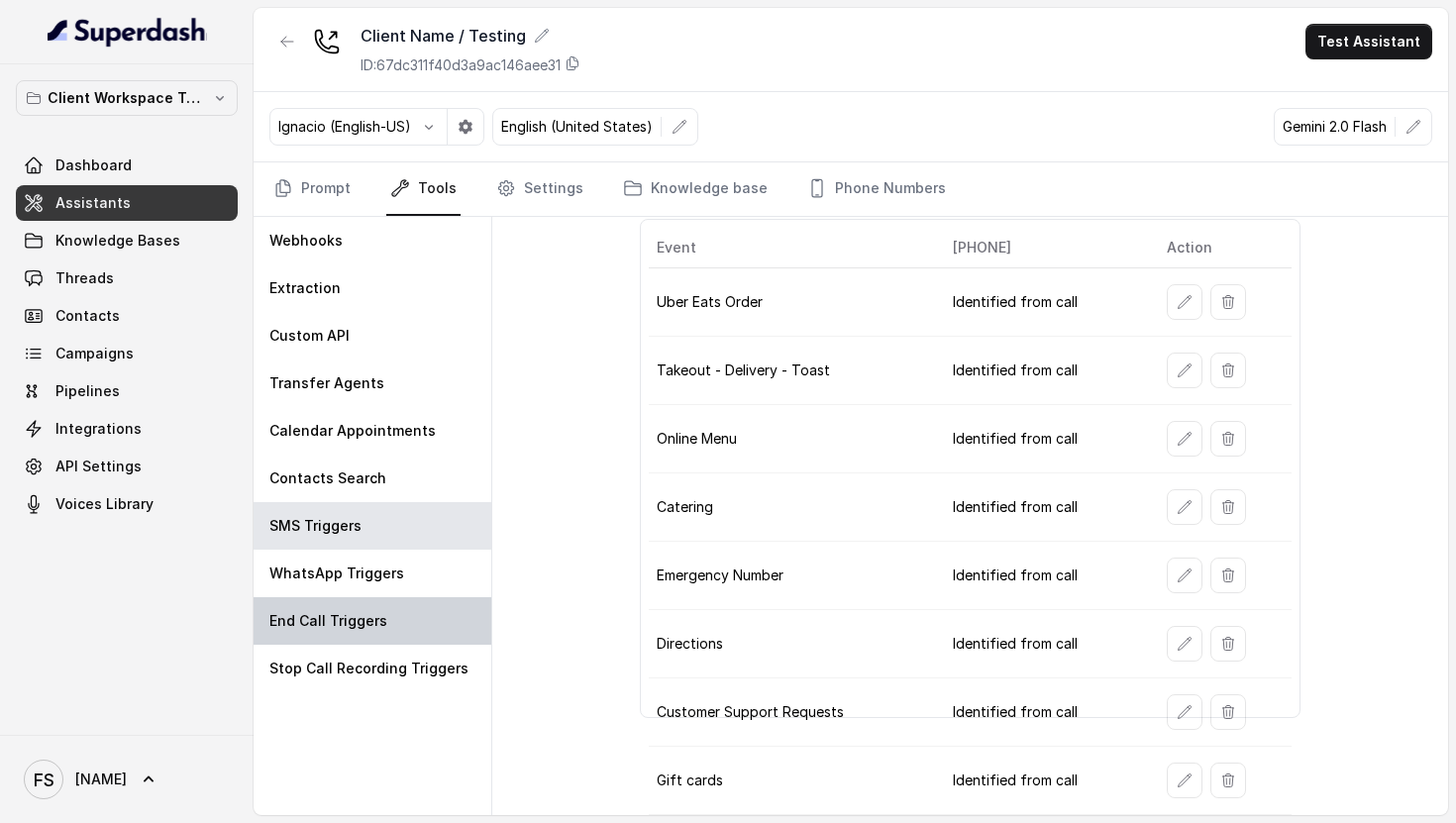 click on "End Call Triggers" at bounding box center (328, 621) 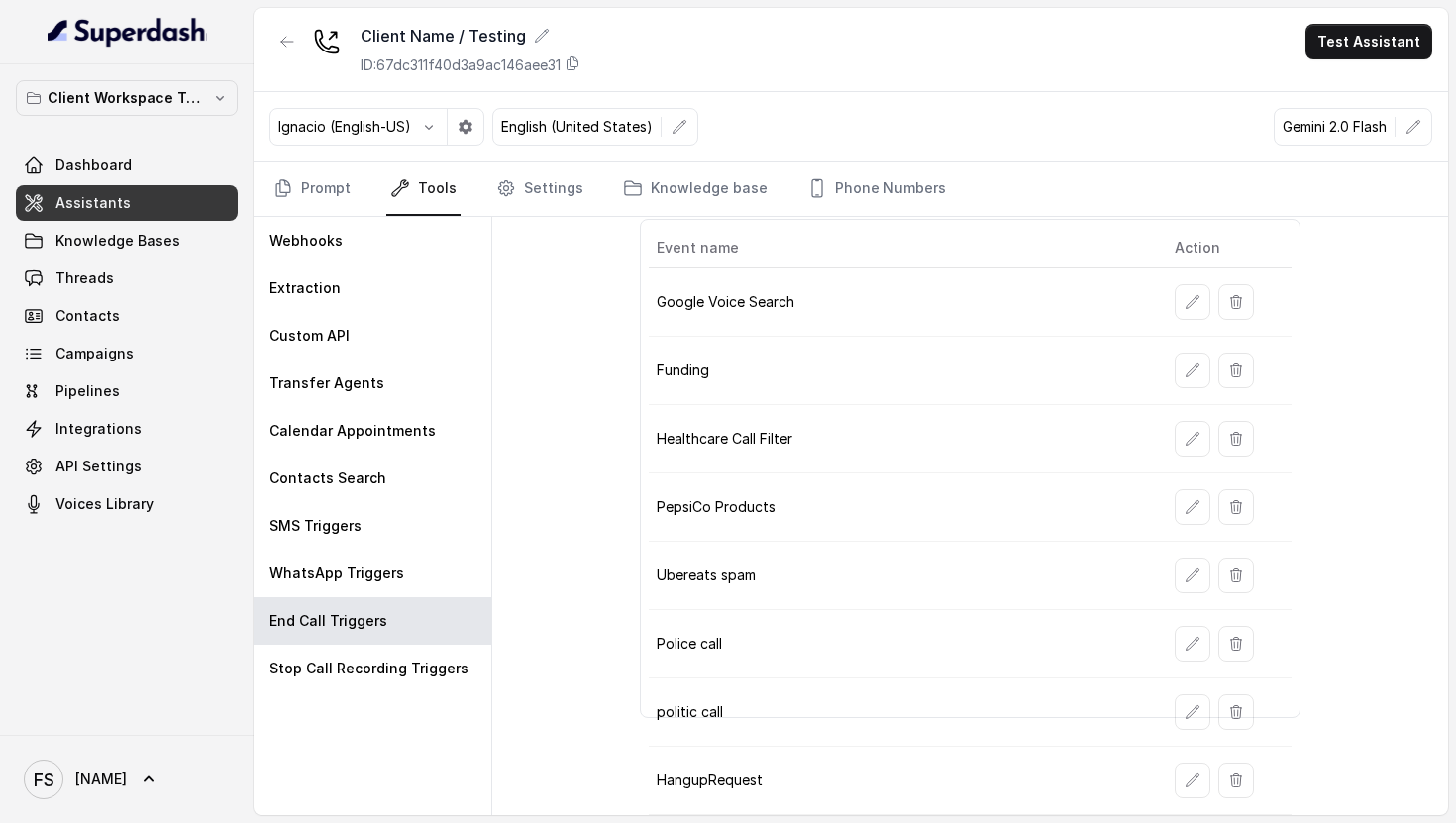 scroll, scrollTop: 0, scrollLeft: 0, axis: both 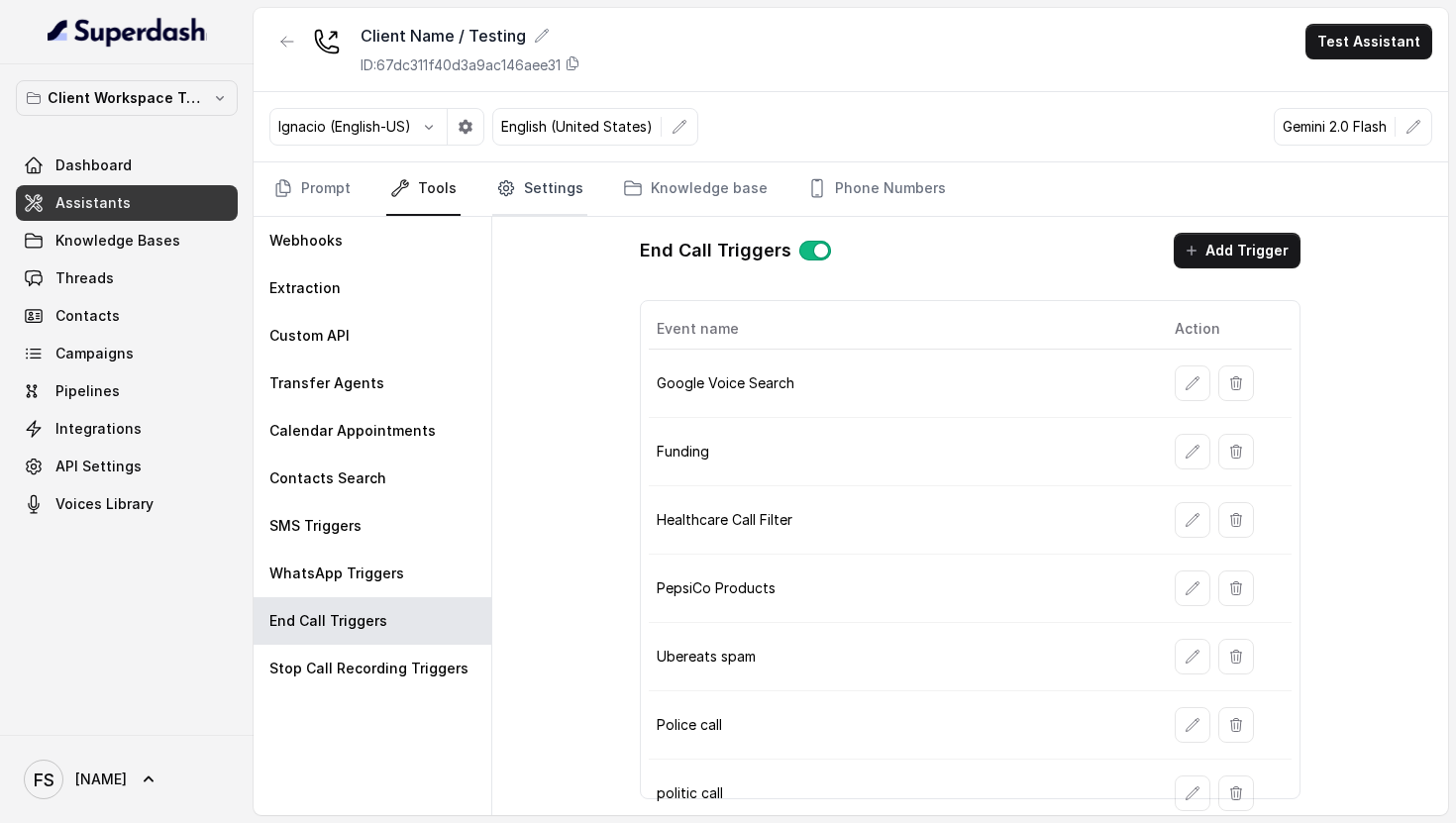 click on "Settings" at bounding box center (540, 189) 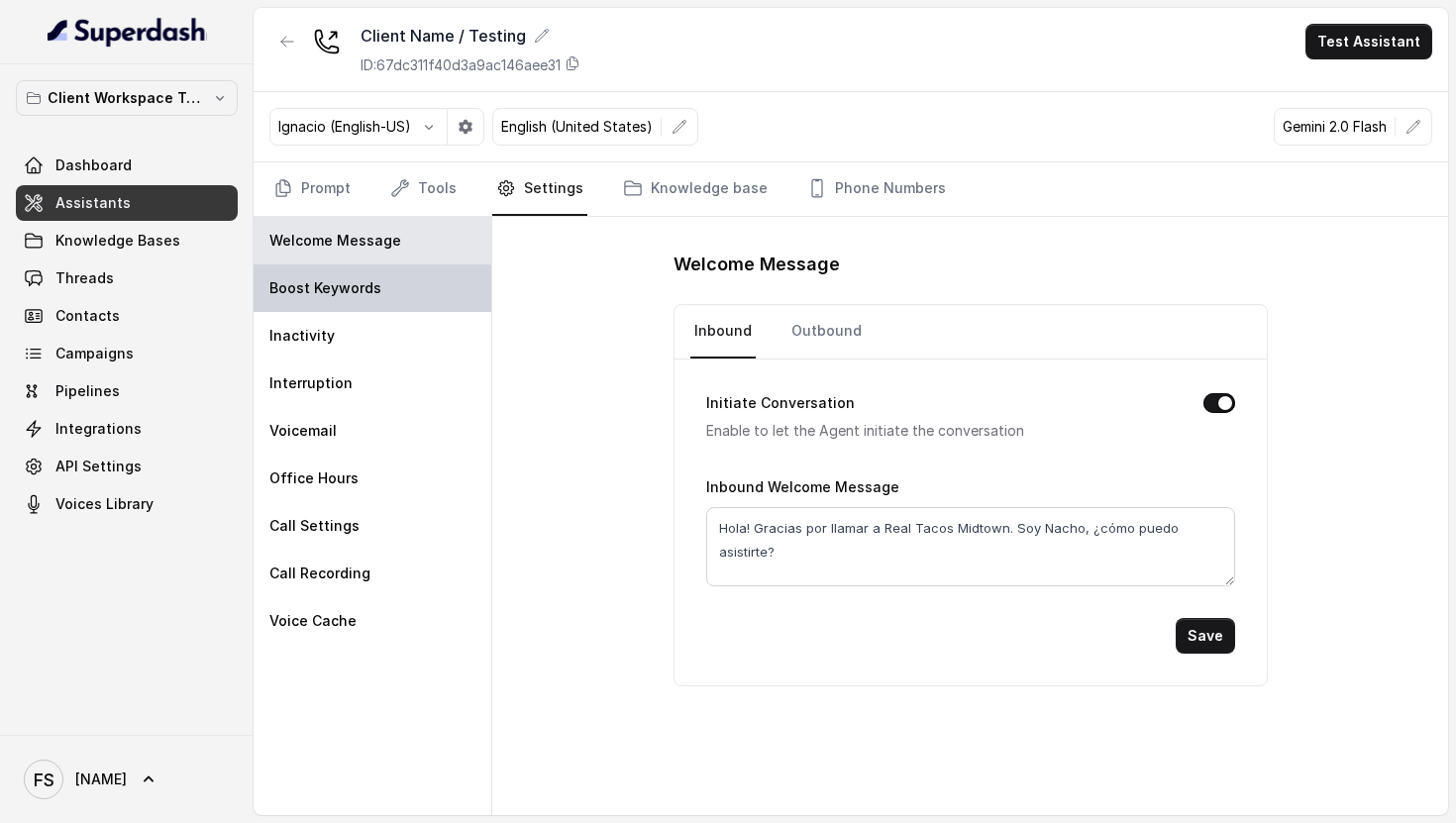 click on "Boost Keywords" at bounding box center (372, 288) 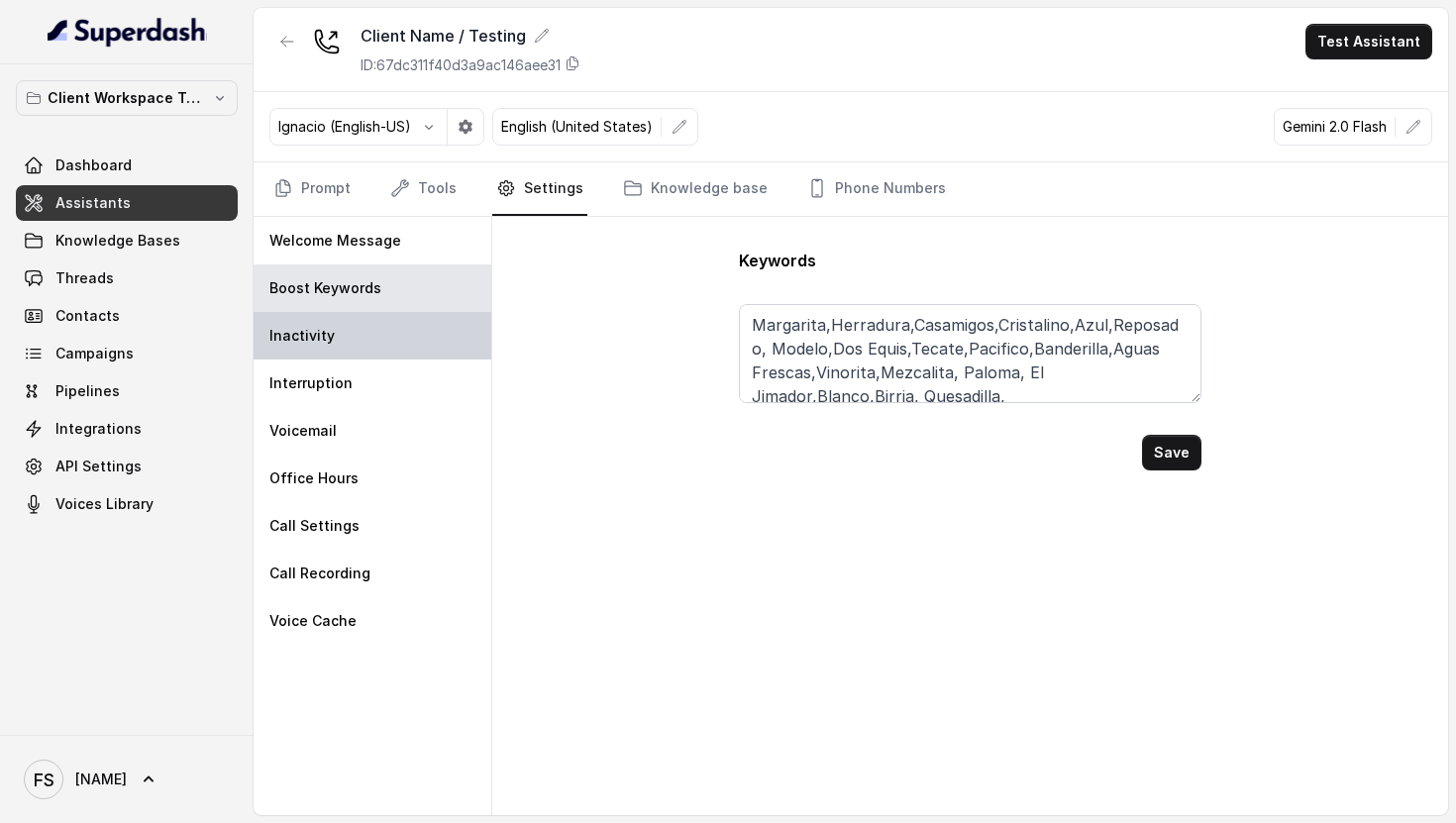 click on "Inactivity" at bounding box center [372, 336] 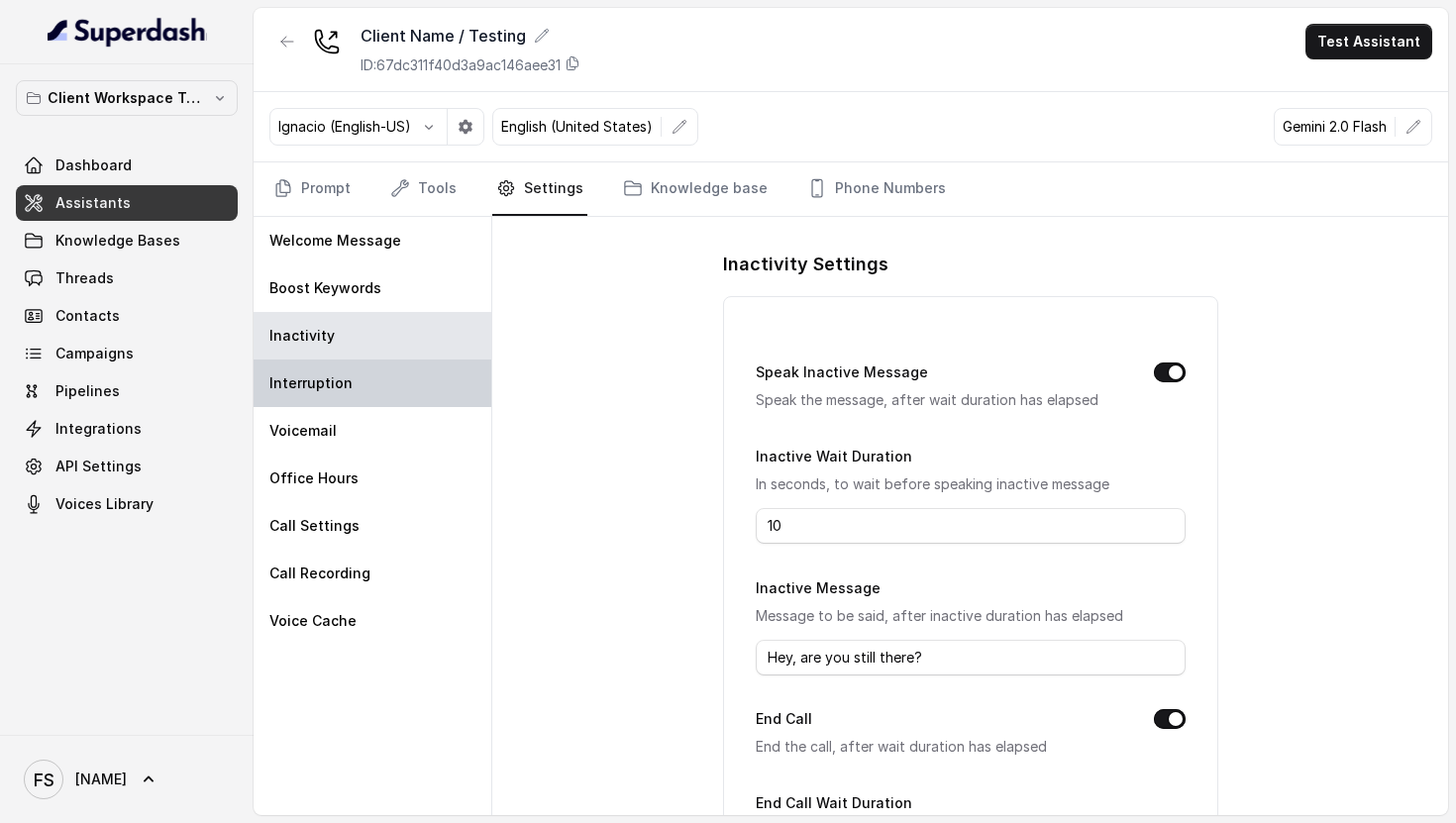 click on "Interruption" at bounding box center [372, 383] 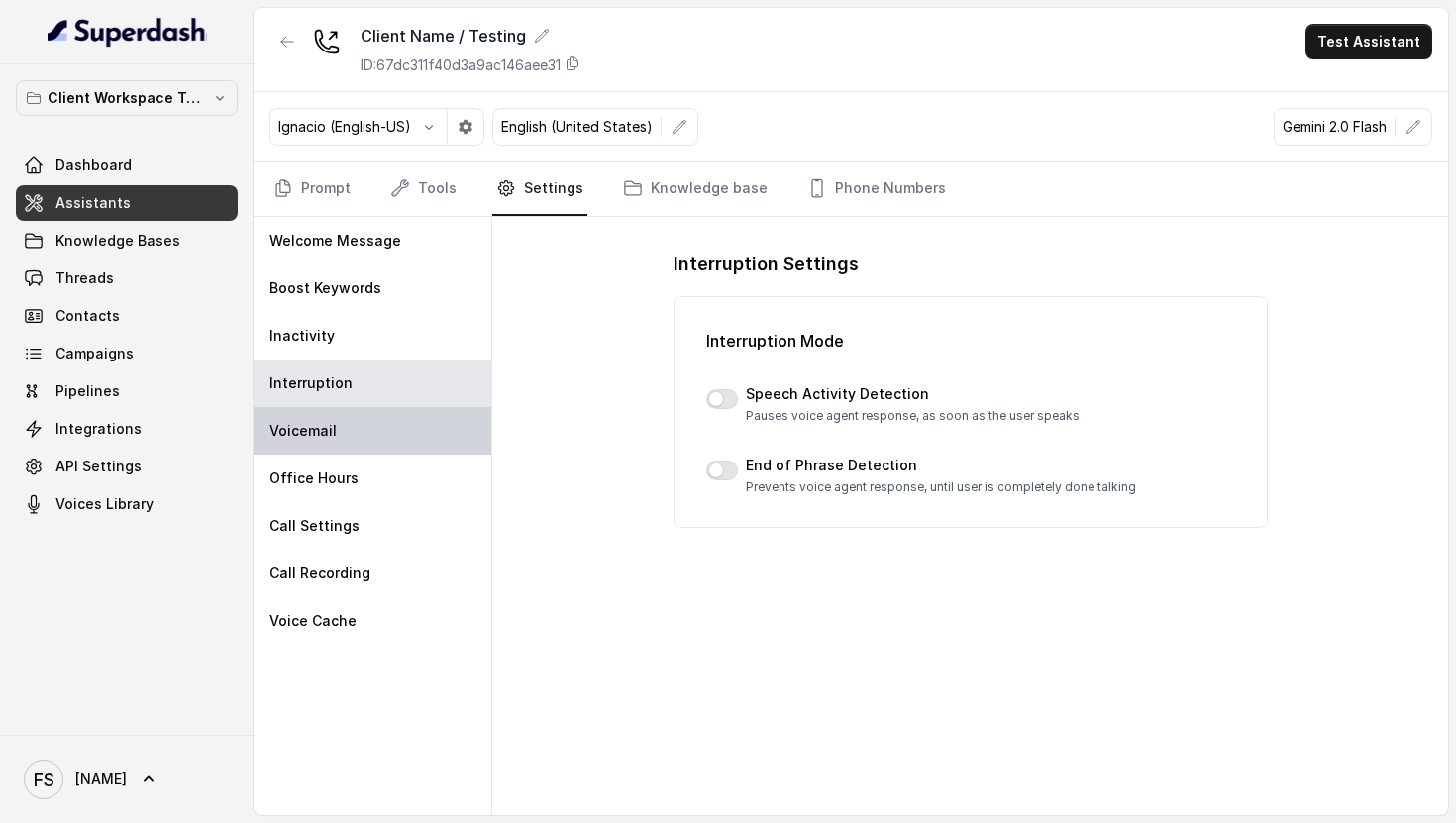 click on "Voicemail" at bounding box center (372, 431) 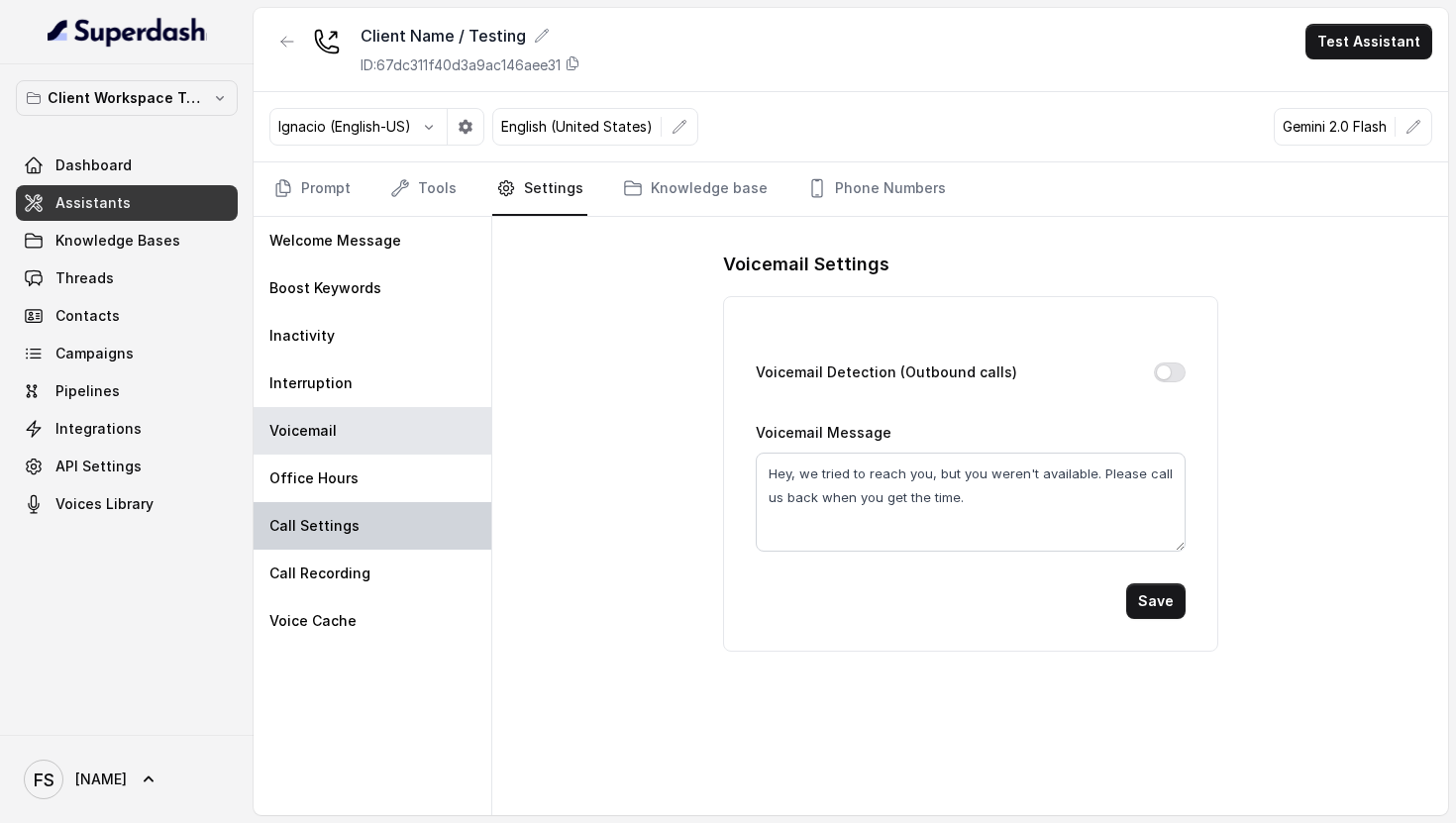 click on "Call Settings" at bounding box center (372, 526) 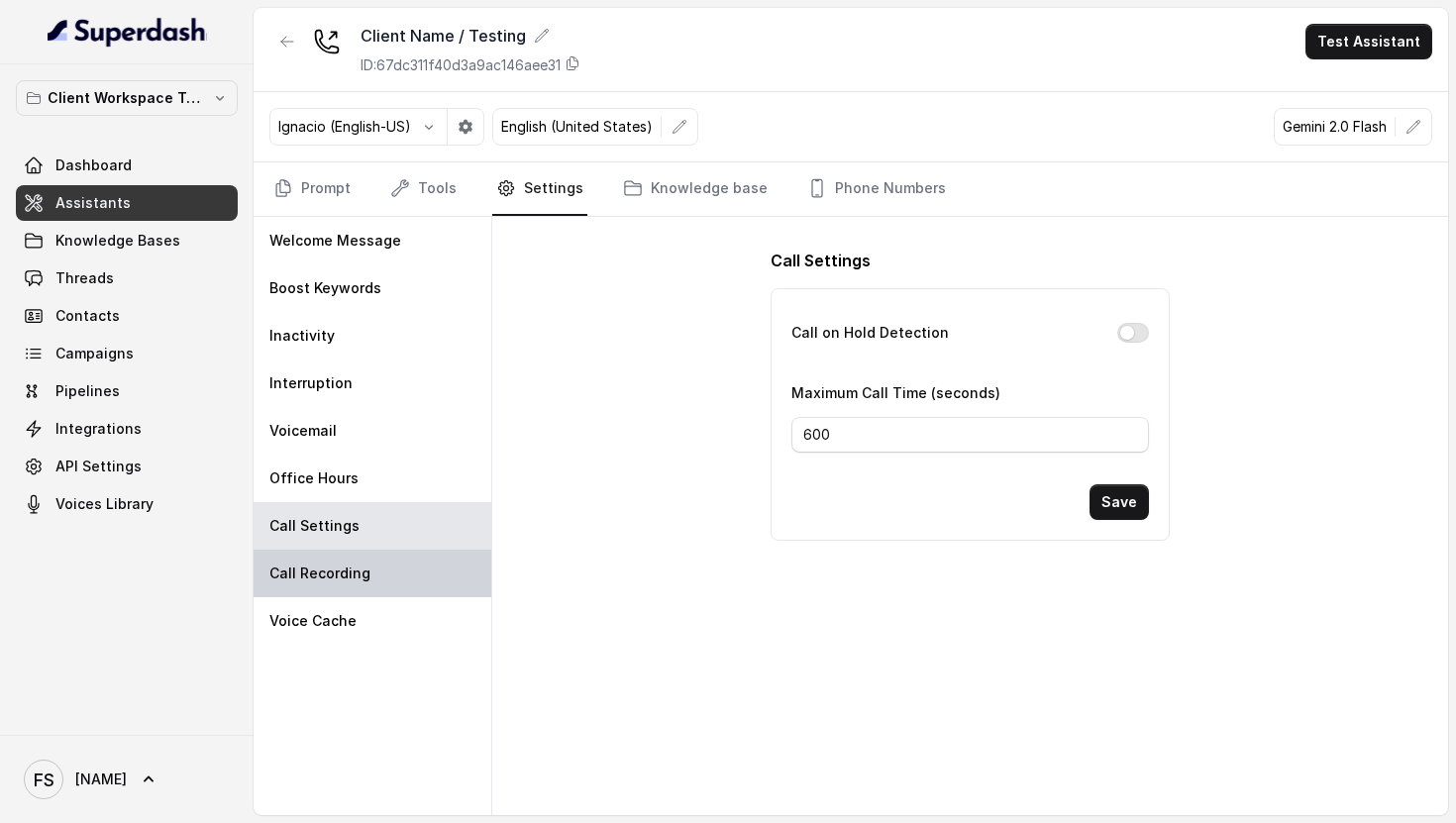 click on "Call Recording" at bounding box center (372, 573) 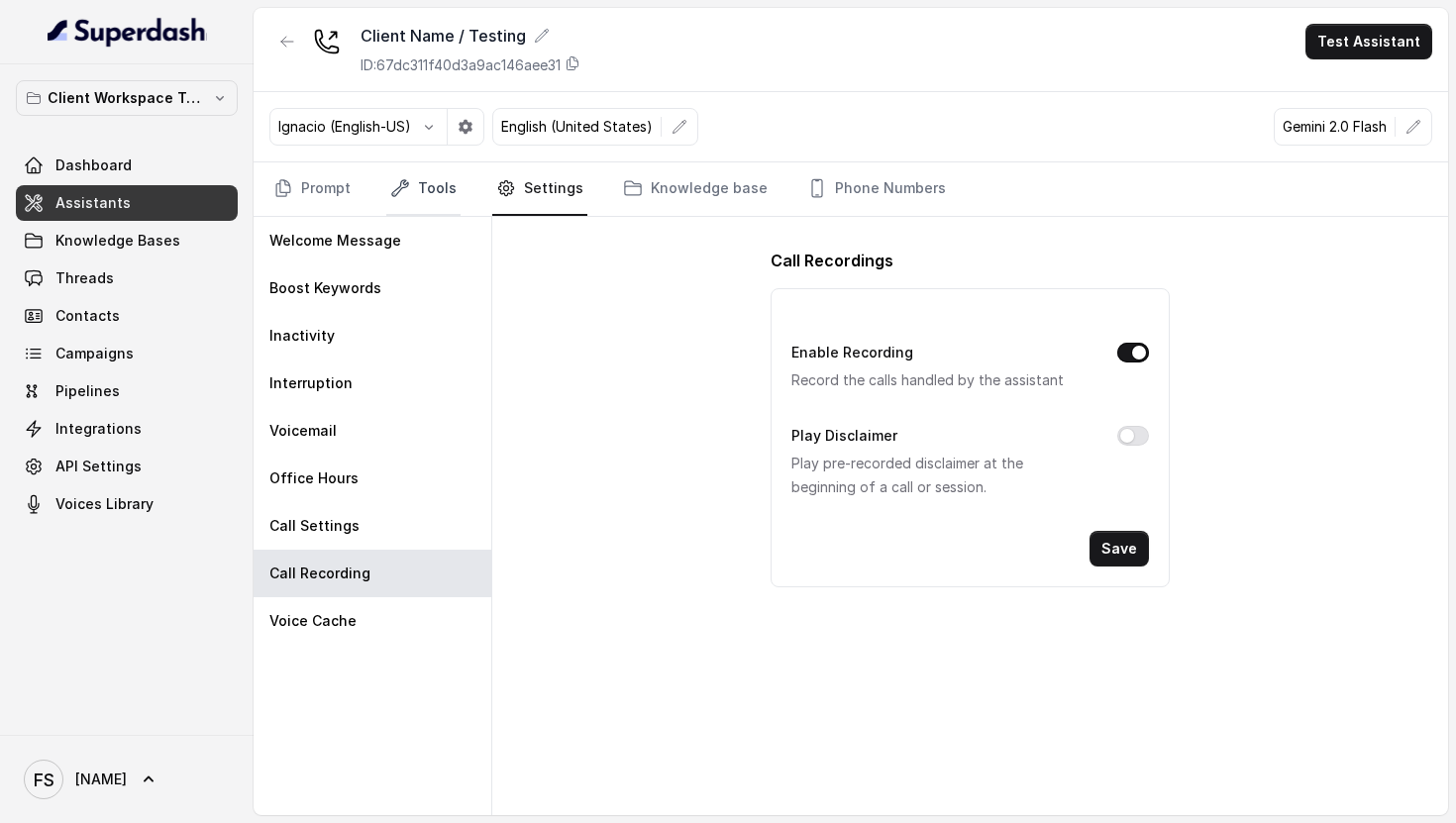 click on "Tools" at bounding box center (423, 189) 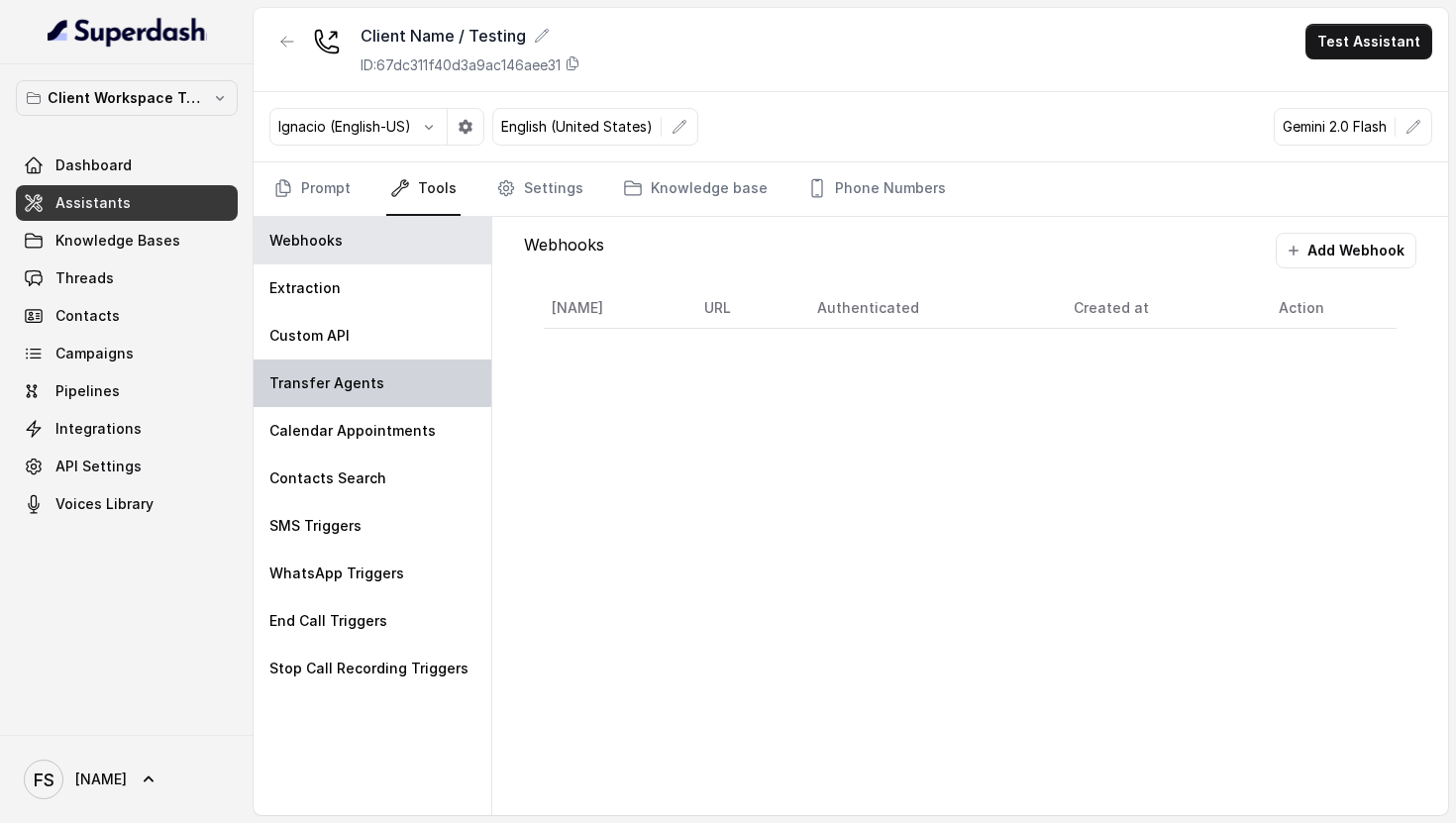 click on "Transfer Agents" at bounding box center [372, 383] 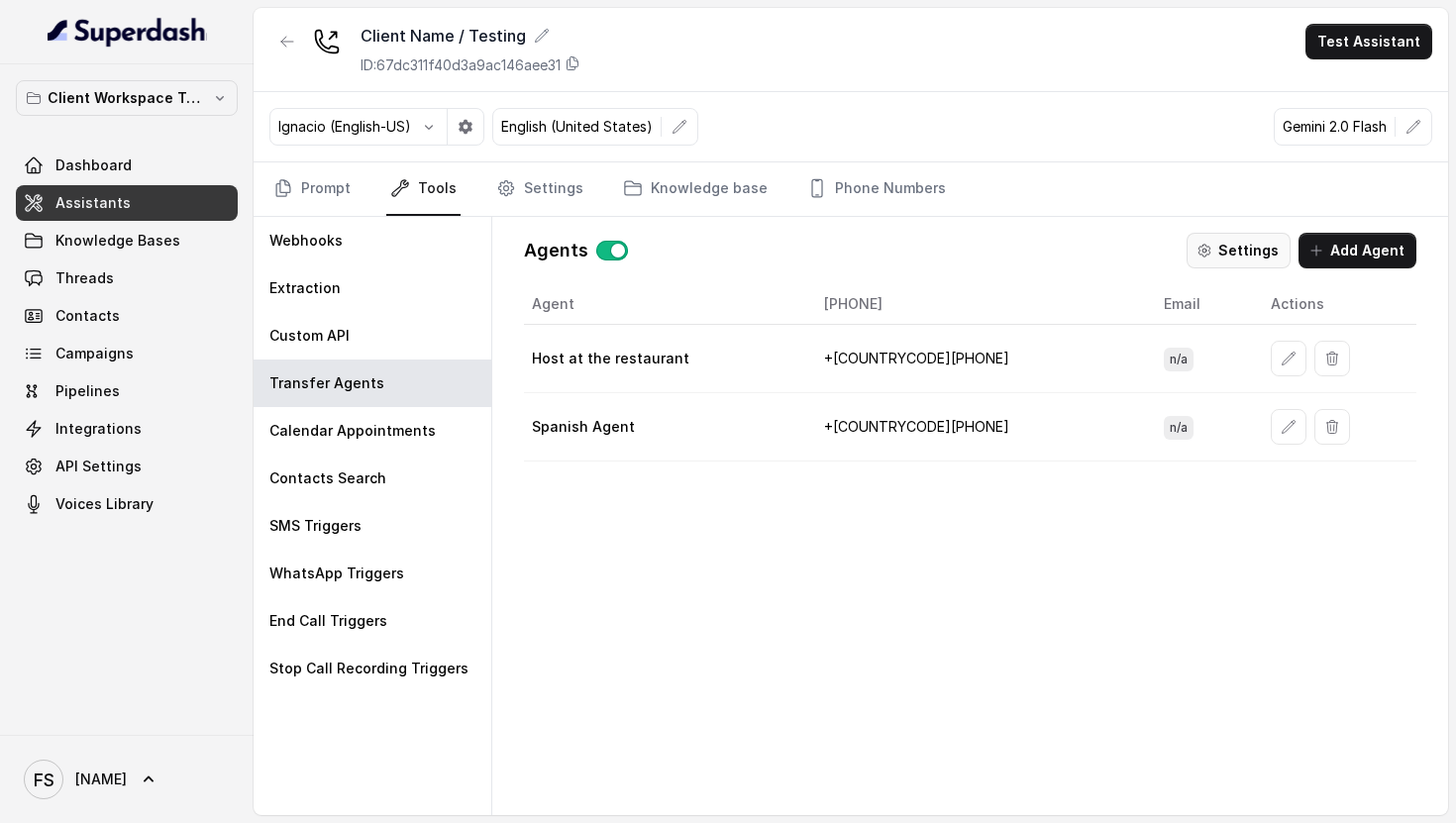 click on "Settings" at bounding box center (1238, 251) 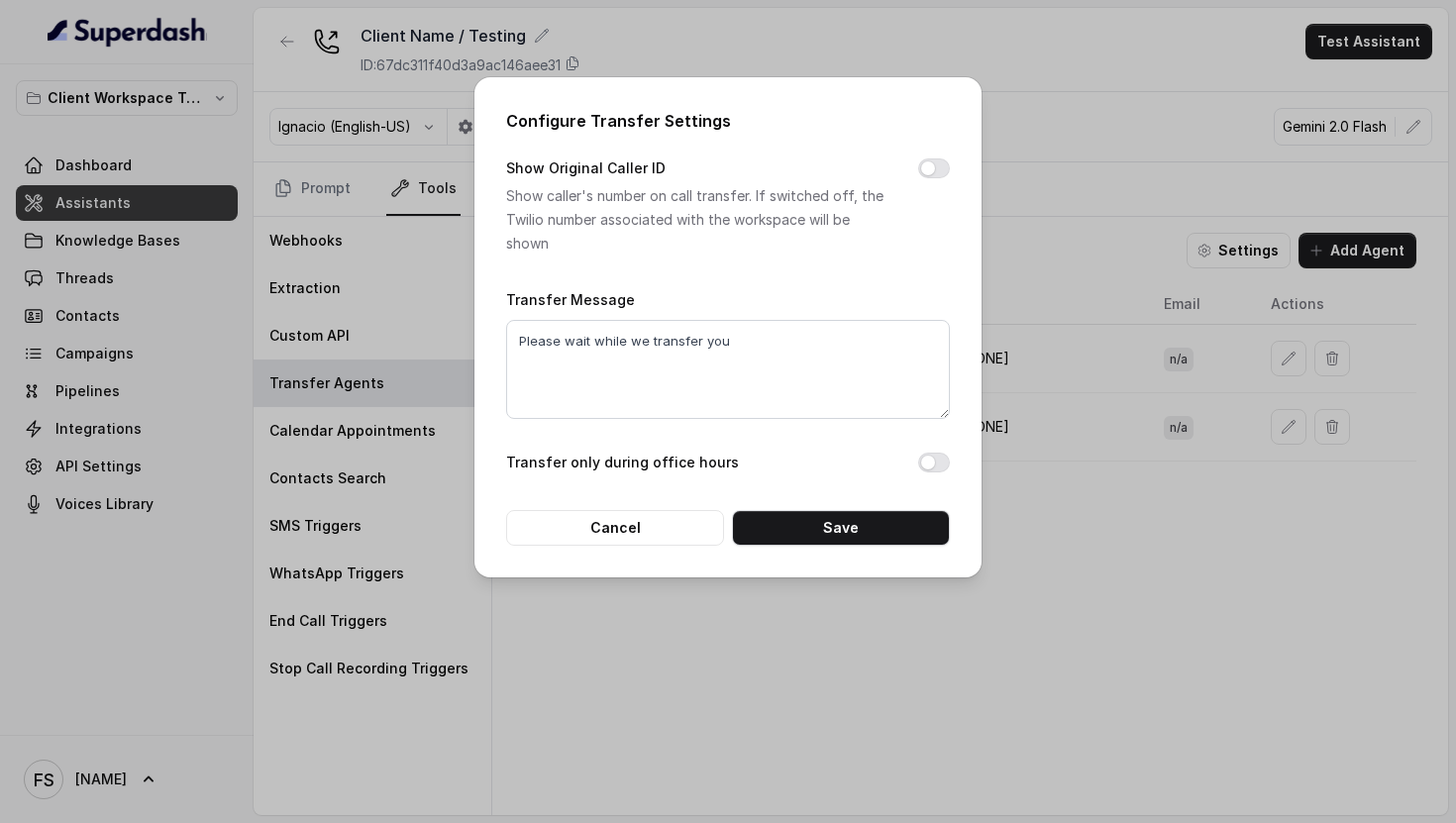 click on "Show Original Caller ID" at bounding box center (934, 168) 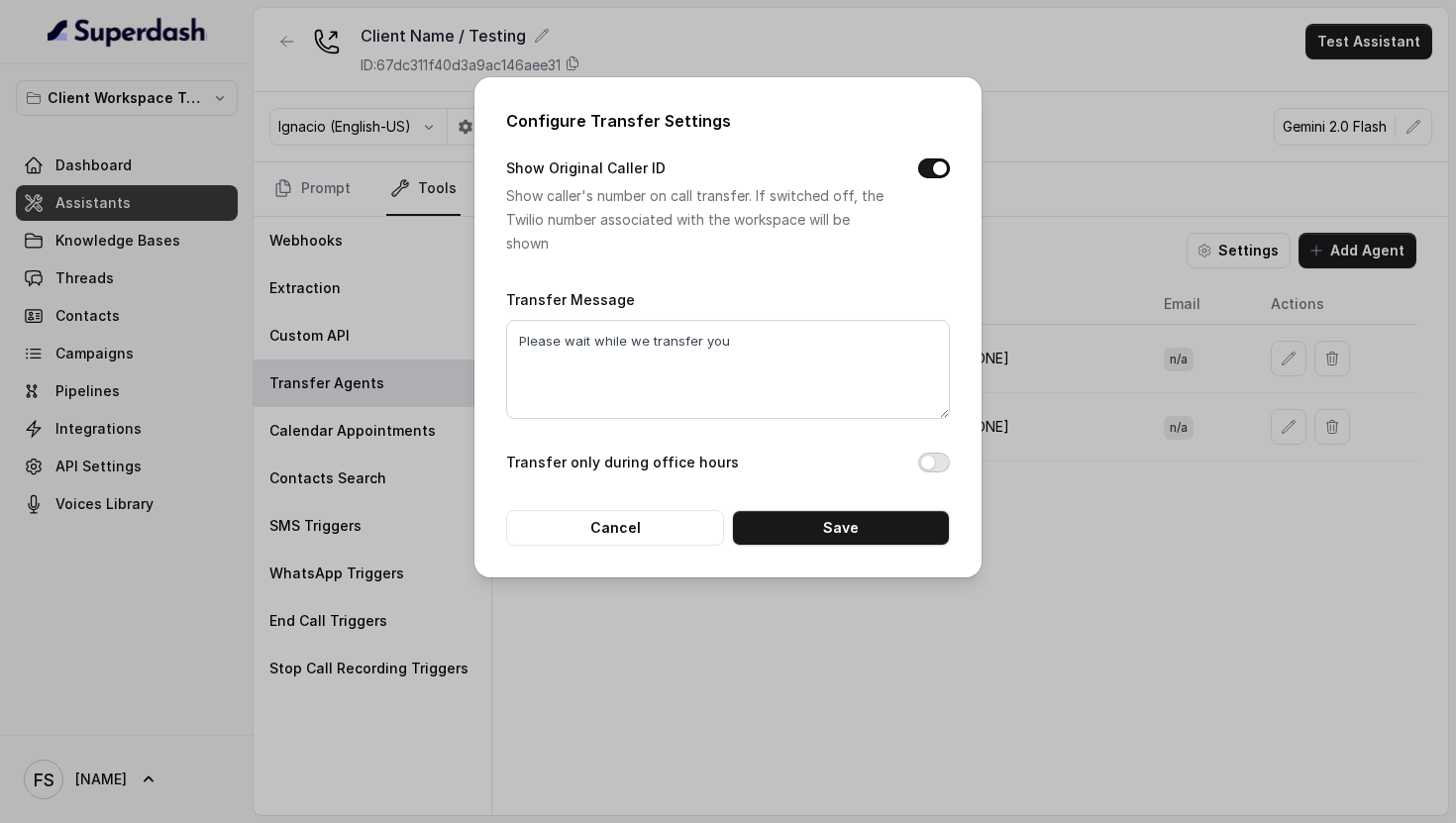 click on "Transfer only during office hours" at bounding box center (934, 463) 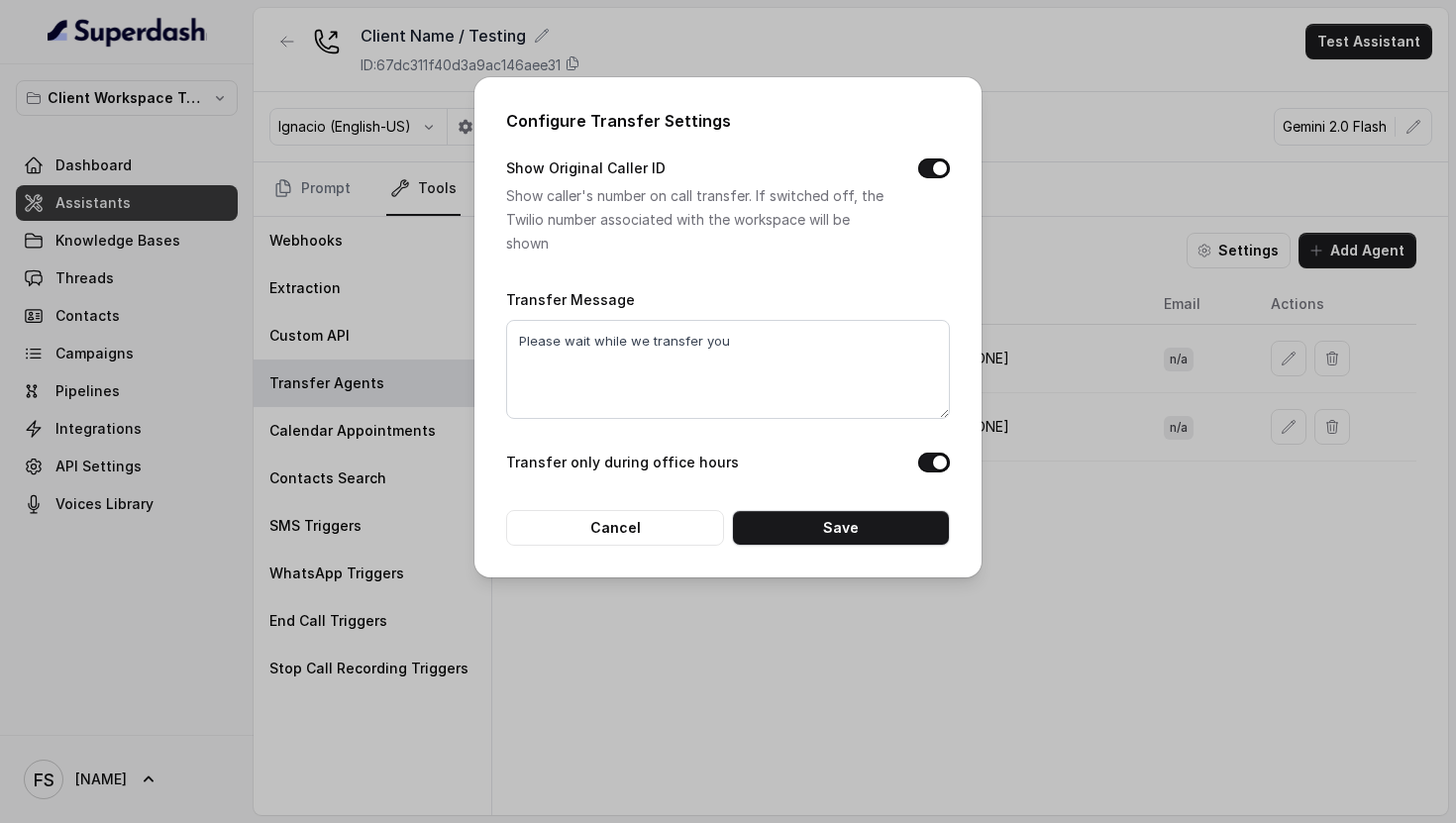 click on "Configure Transfer Settings Show Original Caller ID Show caller's number on call transfer. If switched off, the Twilio number associated with the workspace will be shown Transfer Message Please wait while we transfer you Transfer only during office hours Cancel Save" at bounding box center (728, 327) 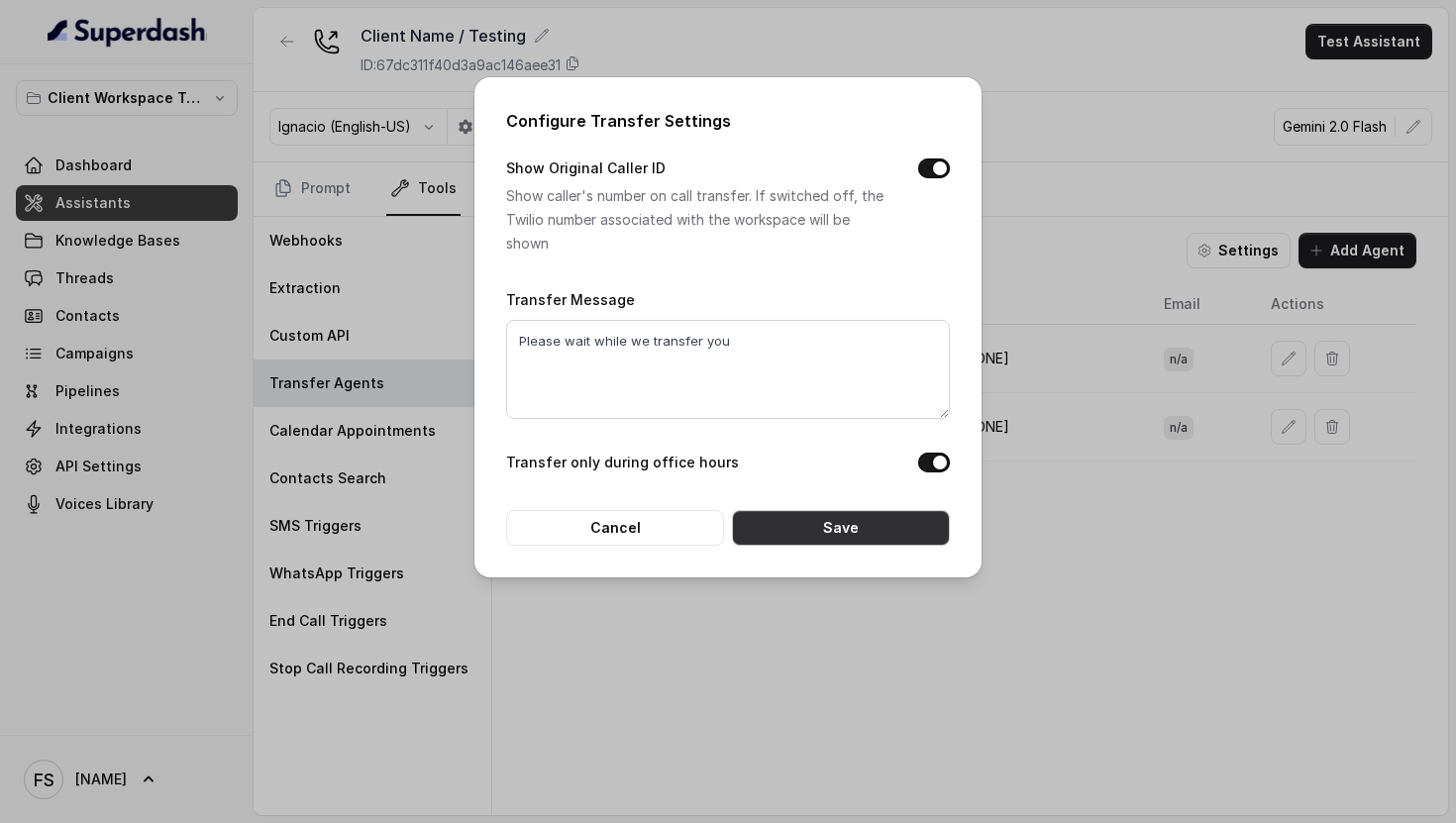 click on "Save" at bounding box center [841, 528] 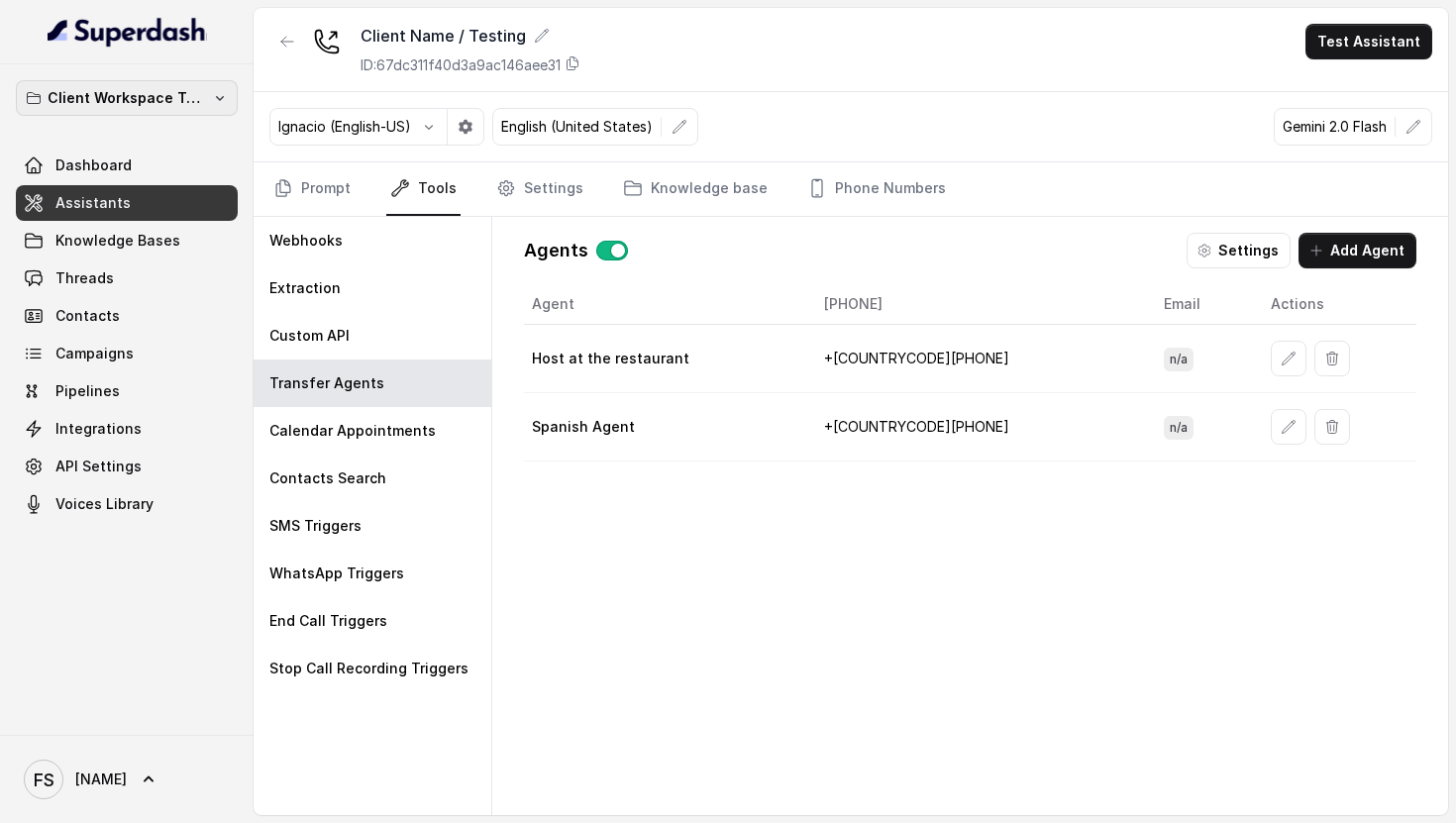 click on "Client Workspace Template" at bounding box center [127, 98] 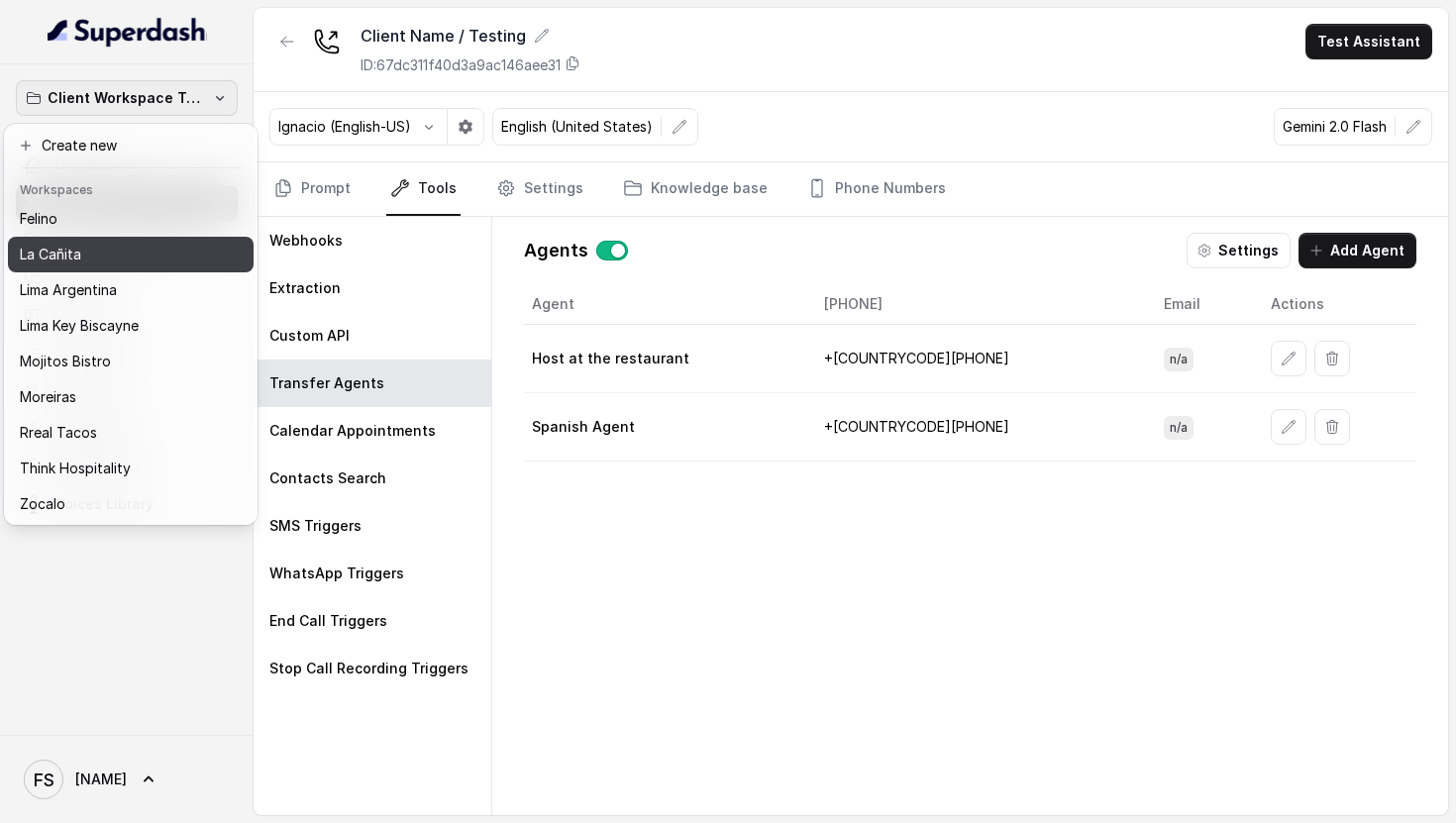 scroll, scrollTop: 111, scrollLeft: 0, axis: vertical 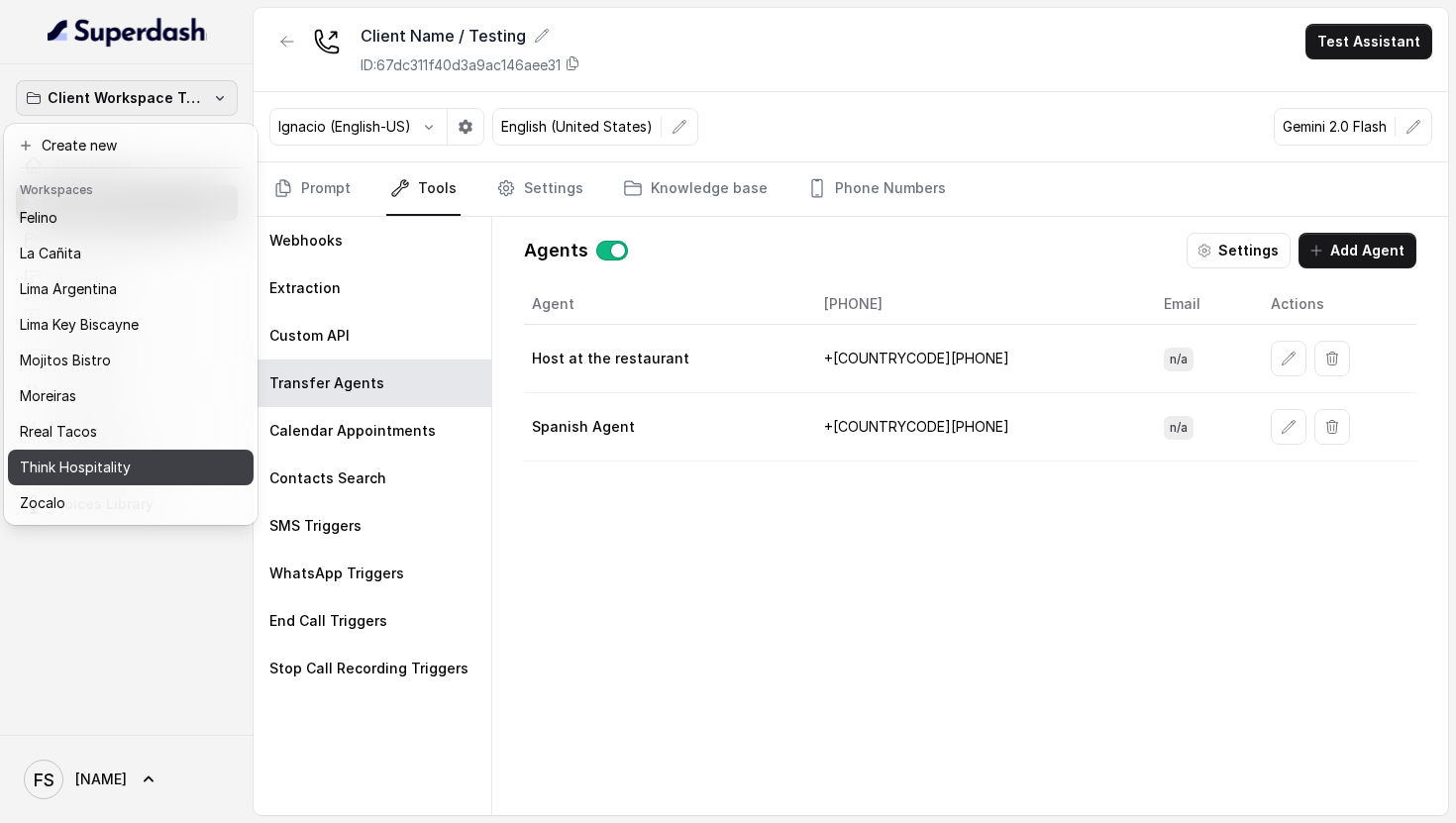 click on "Think Hospitality" at bounding box center [75, 467] 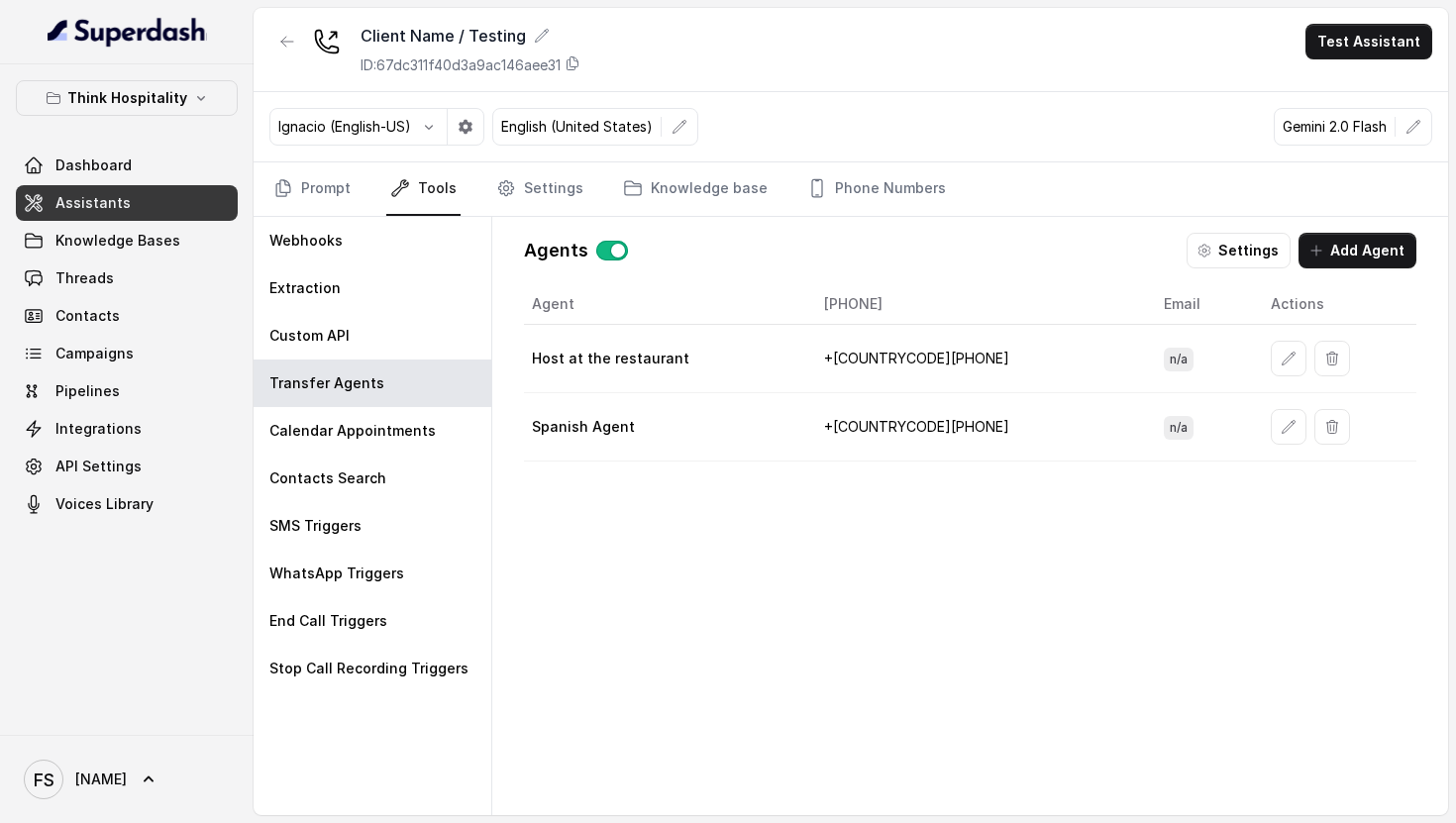 click on "Assistants" at bounding box center (127, 203) 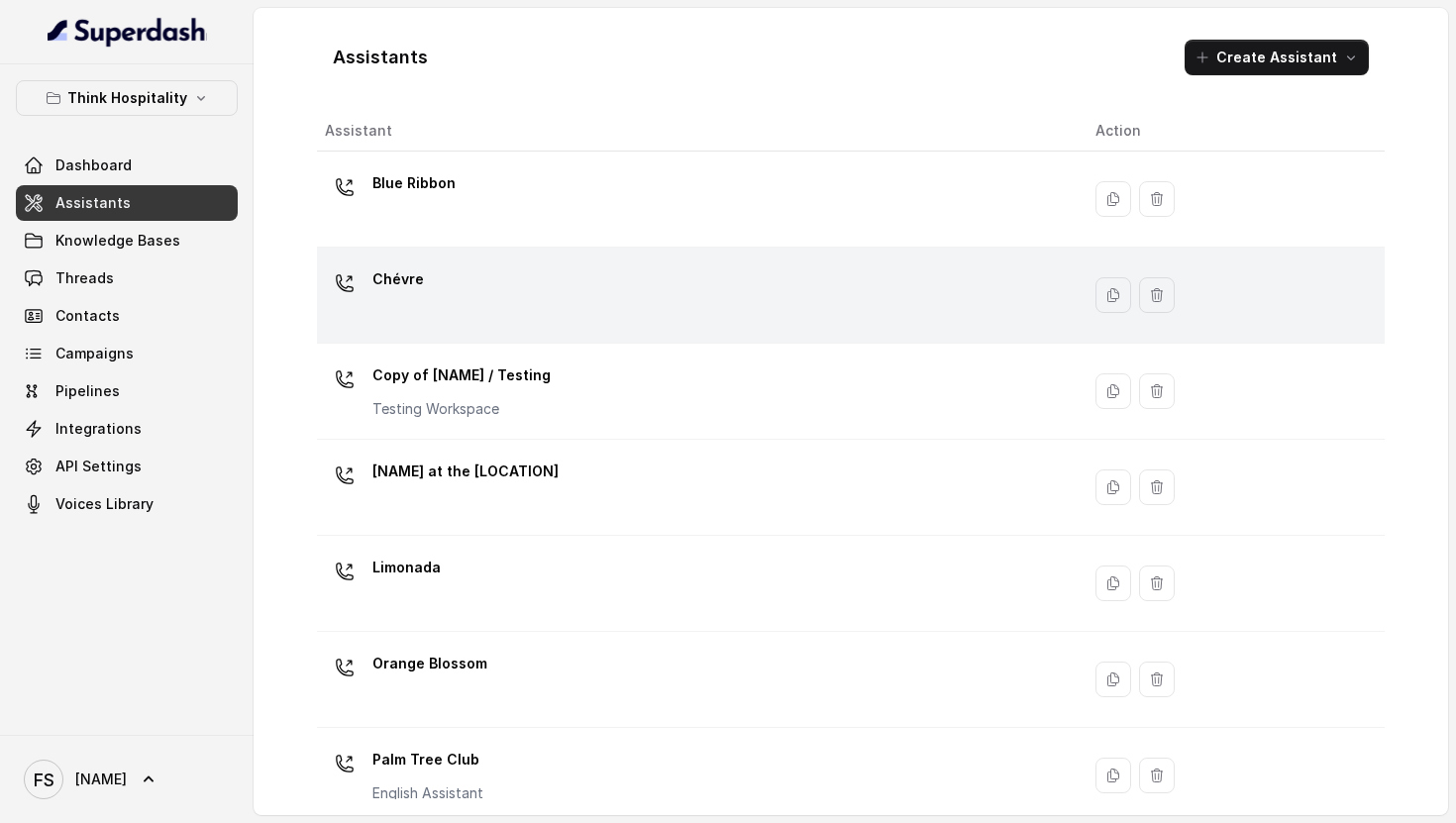 scroll, scrollTop: 0, scrollLeft: 0, axis: both 